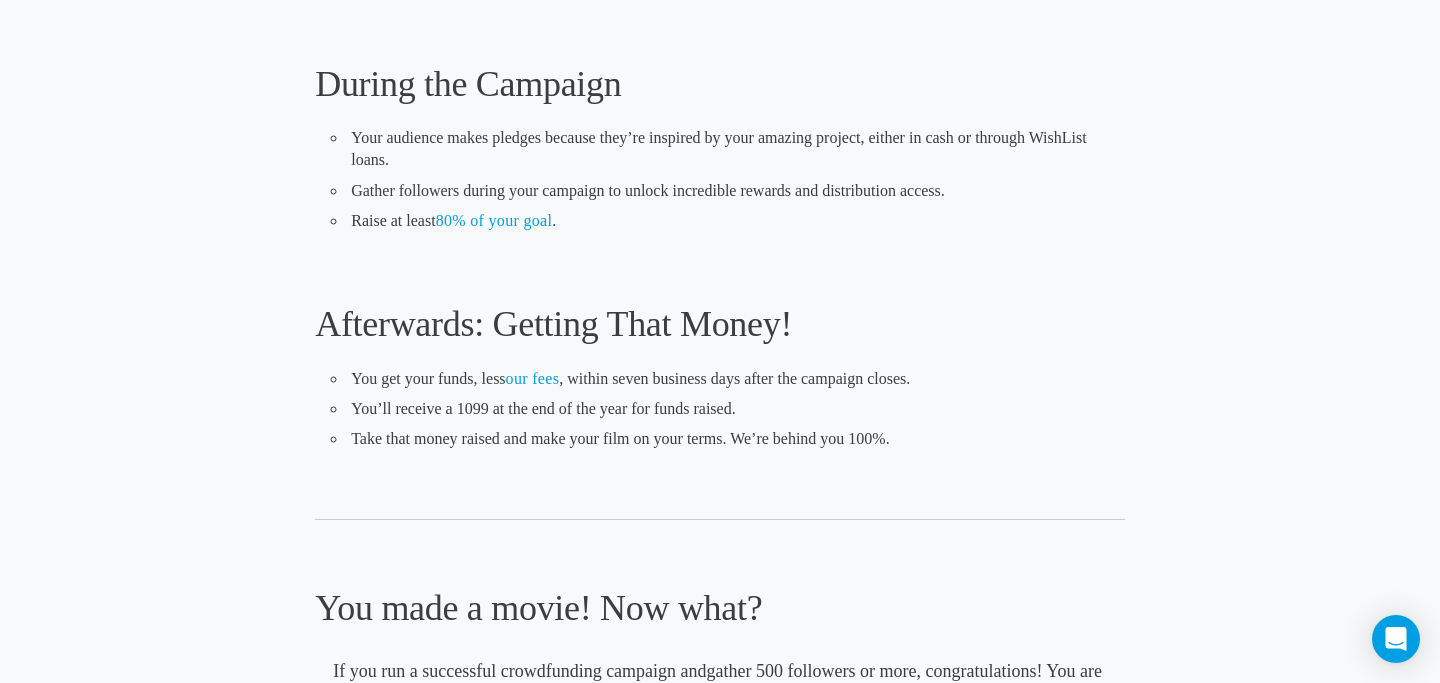 scroll, scrollTop: 1160, scrollLeft: 0, axis: vertical 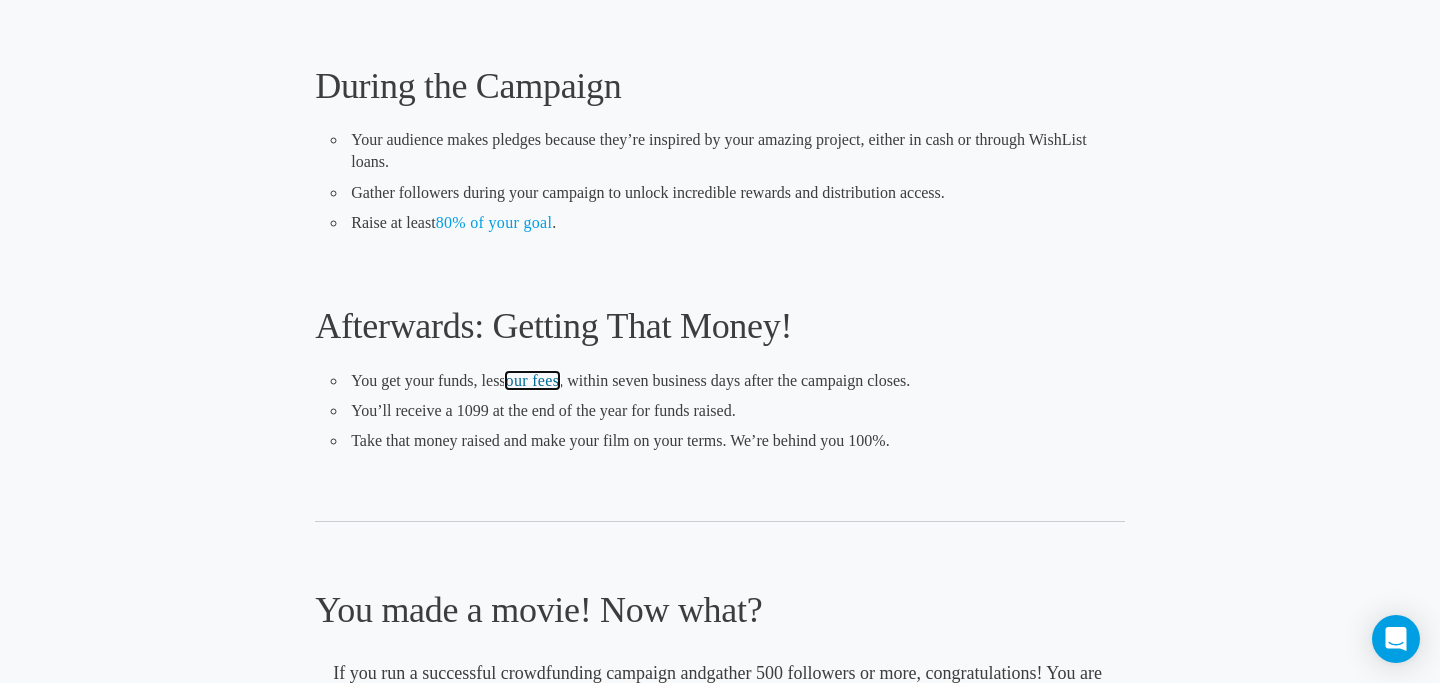 click on "our fees" at bounding box center (533, 380) 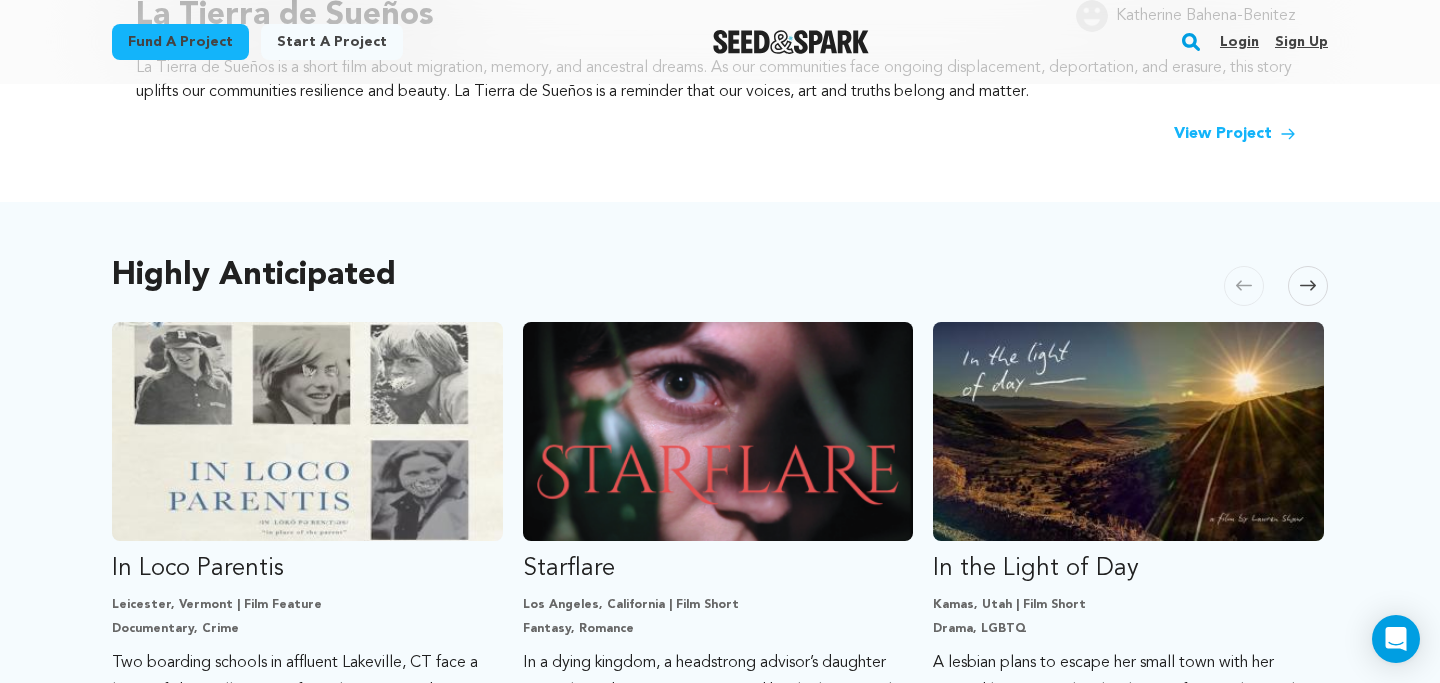 scroll, scrollTop: 841, scrollLeft: 0, axis: vertical 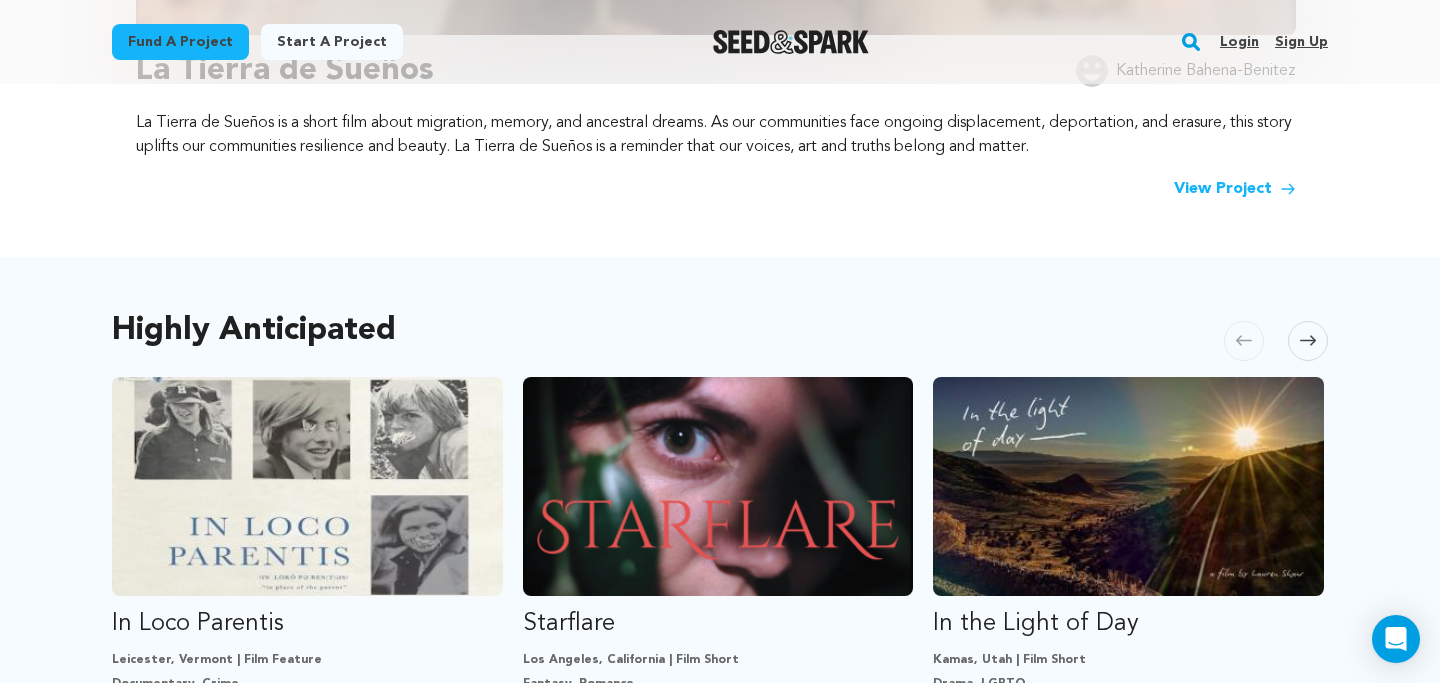 click on "Start a project" at bounding box center [332, 42] 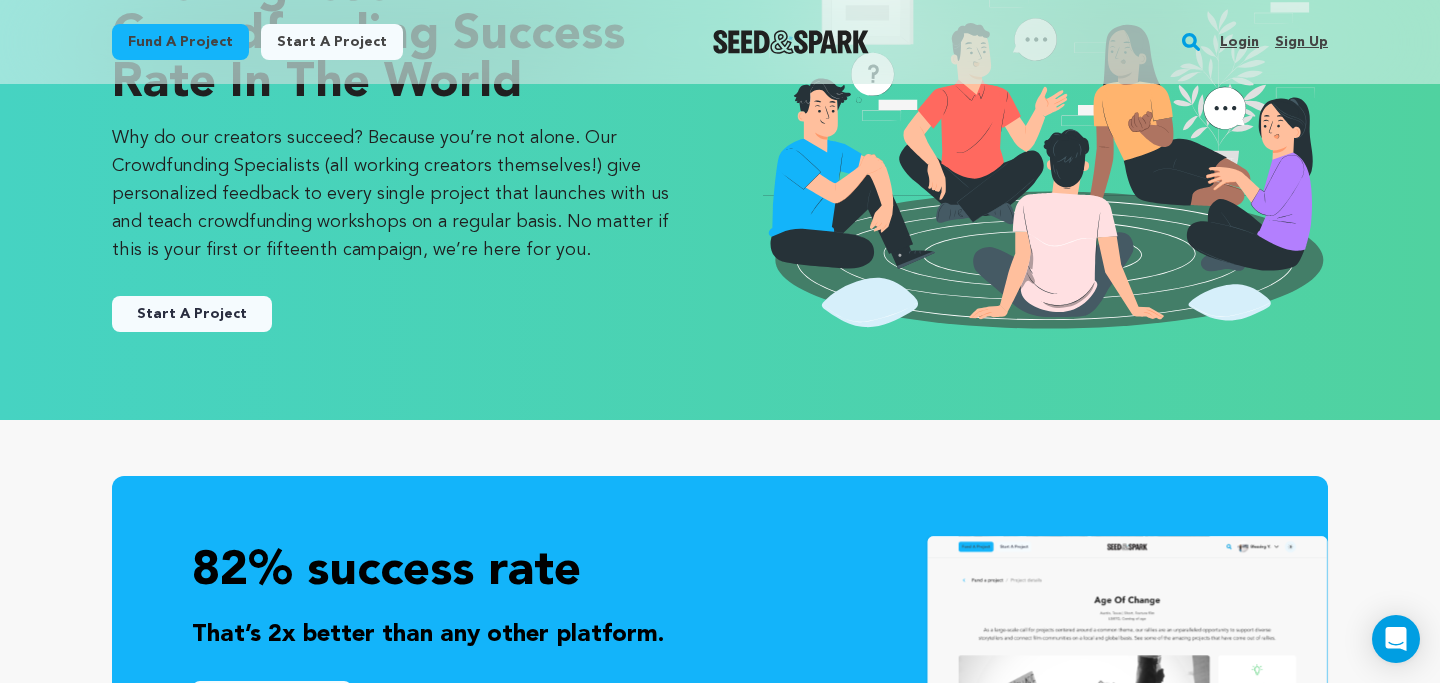 scroll, scrollTop: 187, scrollLeft: 0, axis: vertical 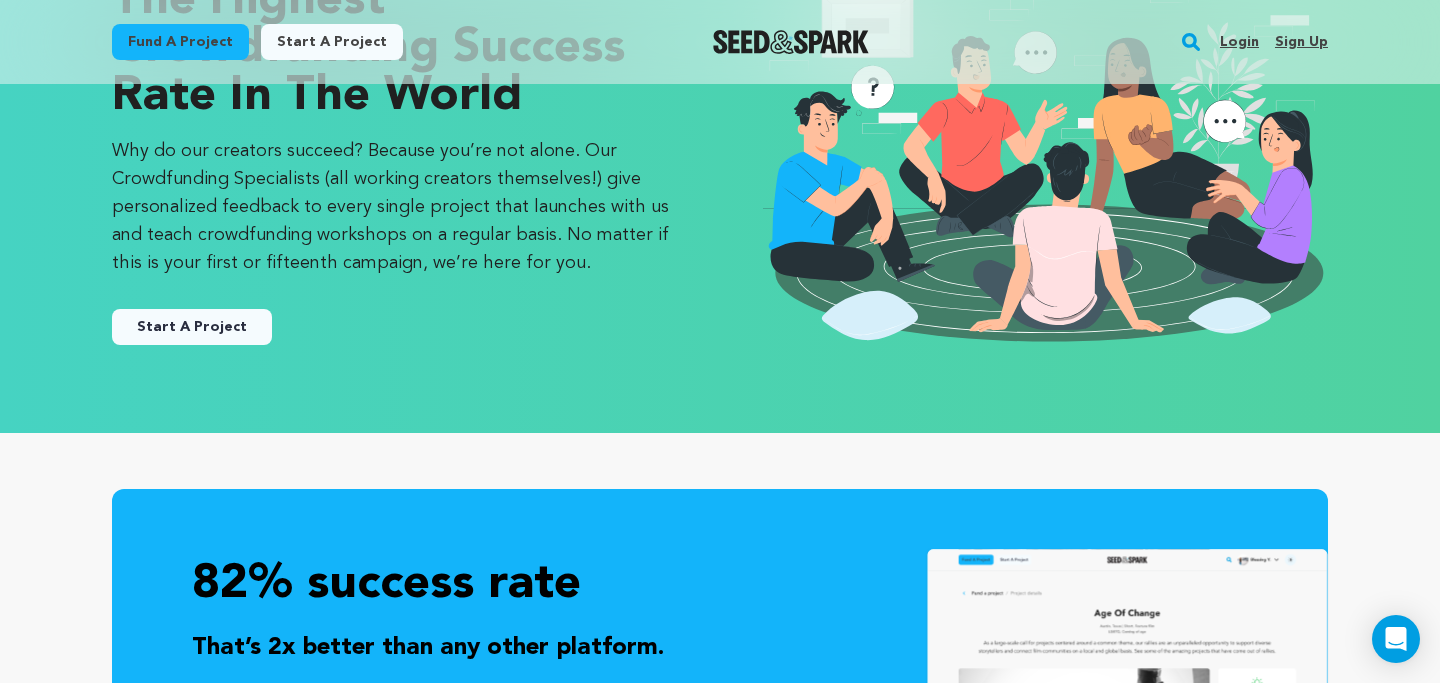 click on "Start A Project" at bounding box center (192, 327) 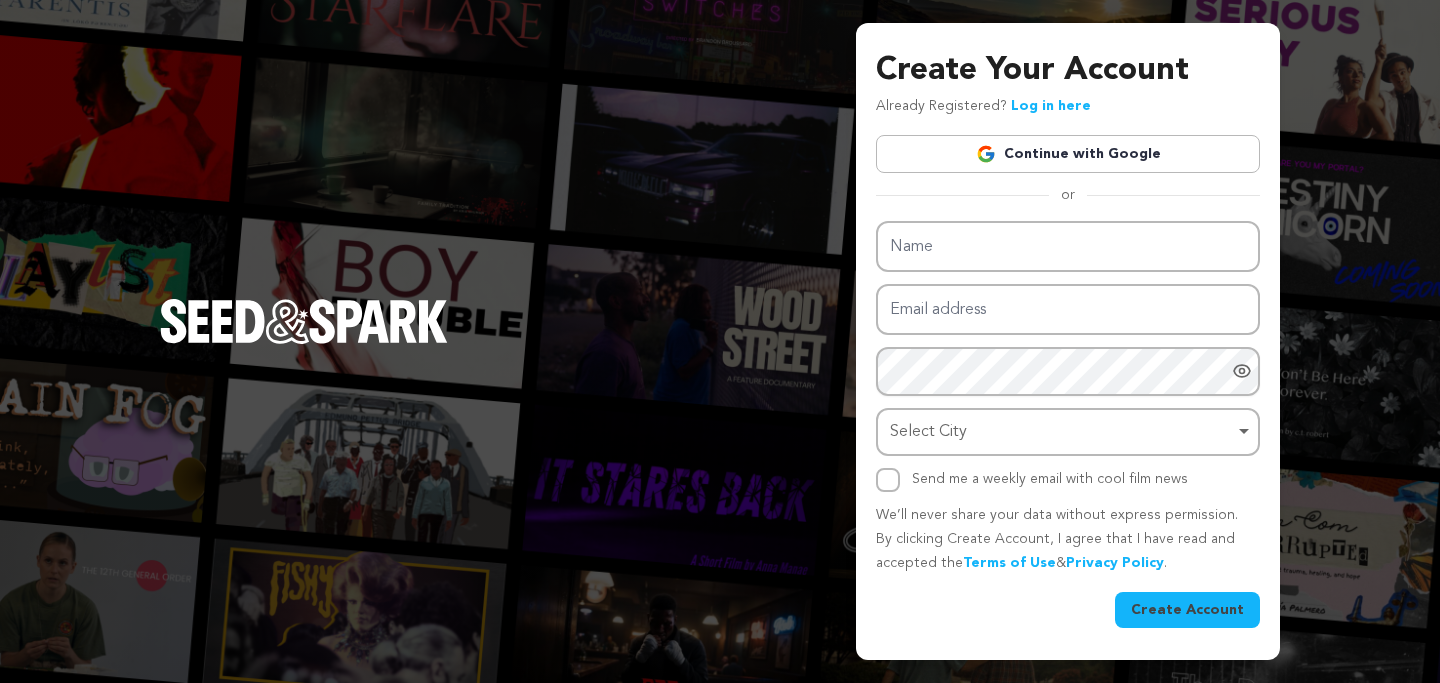 scroll, scrollTop: 0, scrollLeft: 0, axis: both 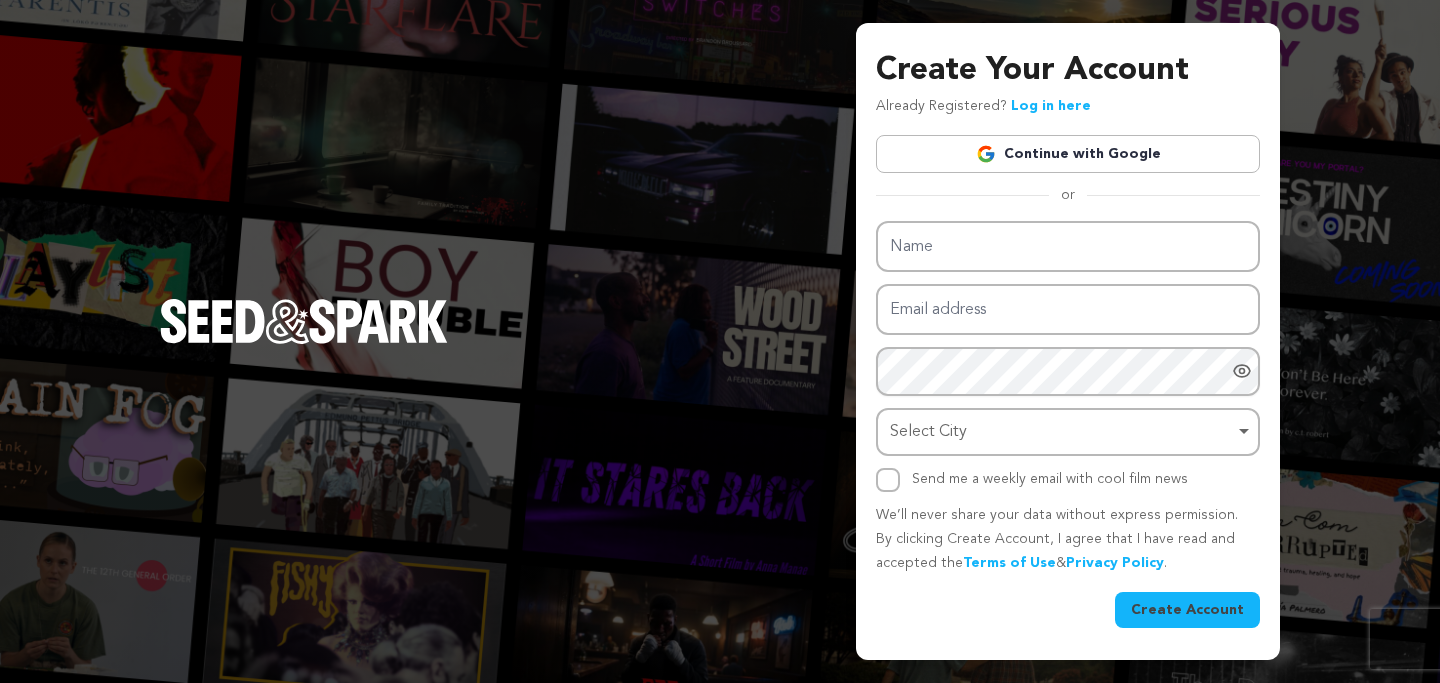 click on "Continue with Google" at bounding box center [1068, 154] 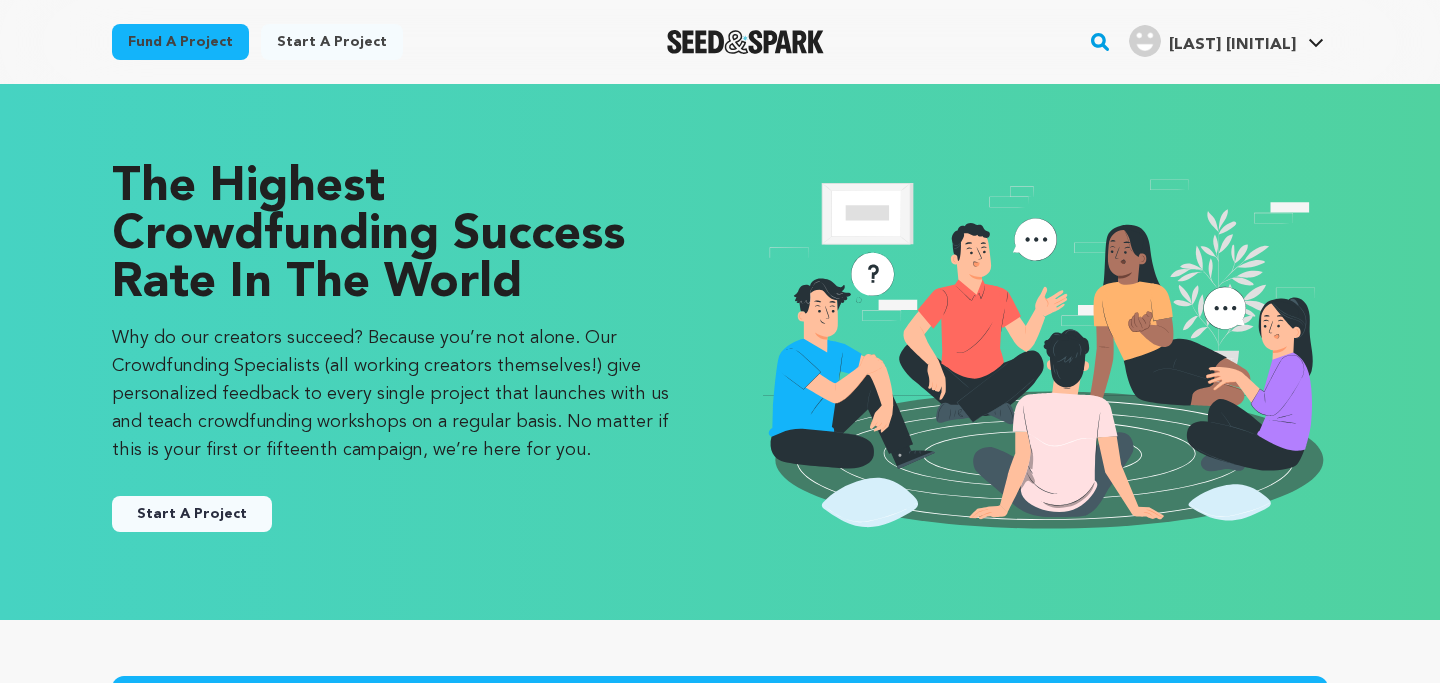 scroll, scrollTop: 0, scrollLeft: 0, axis: both 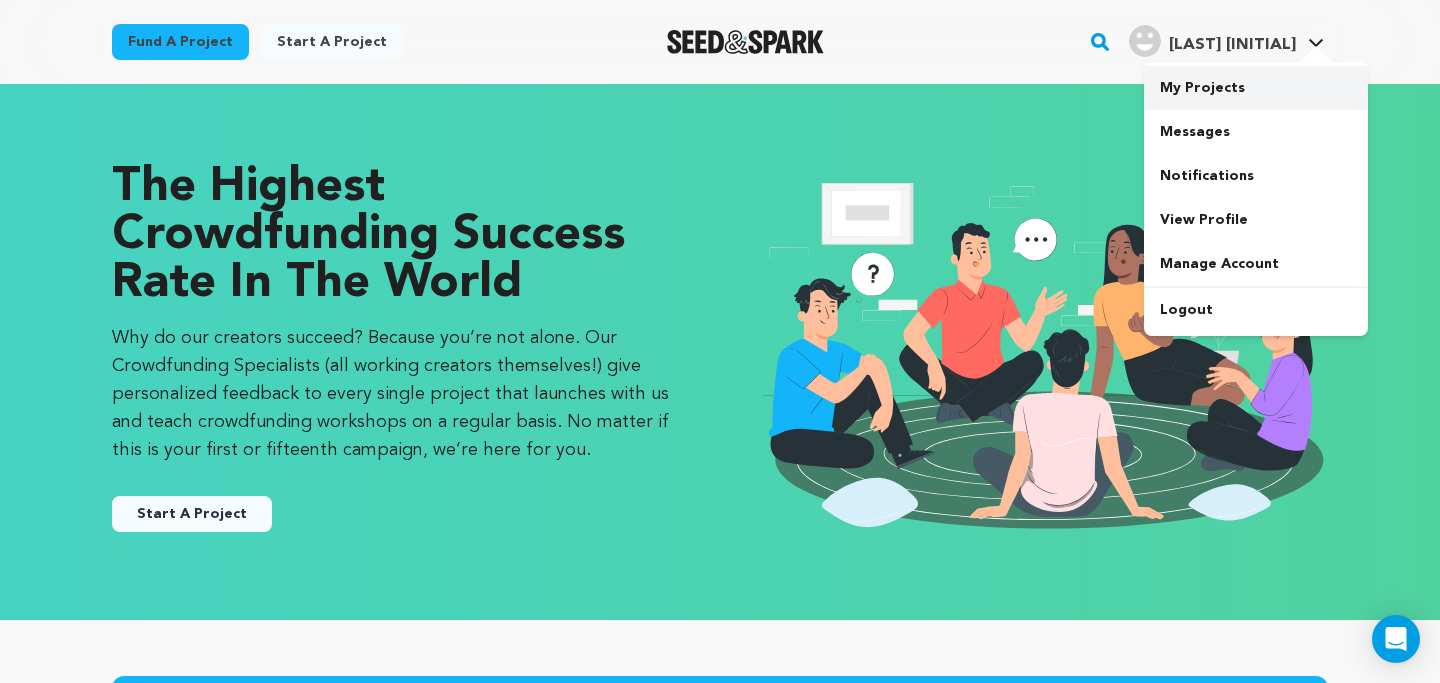 click on "My Projects" at bounding box center [1256, 88] 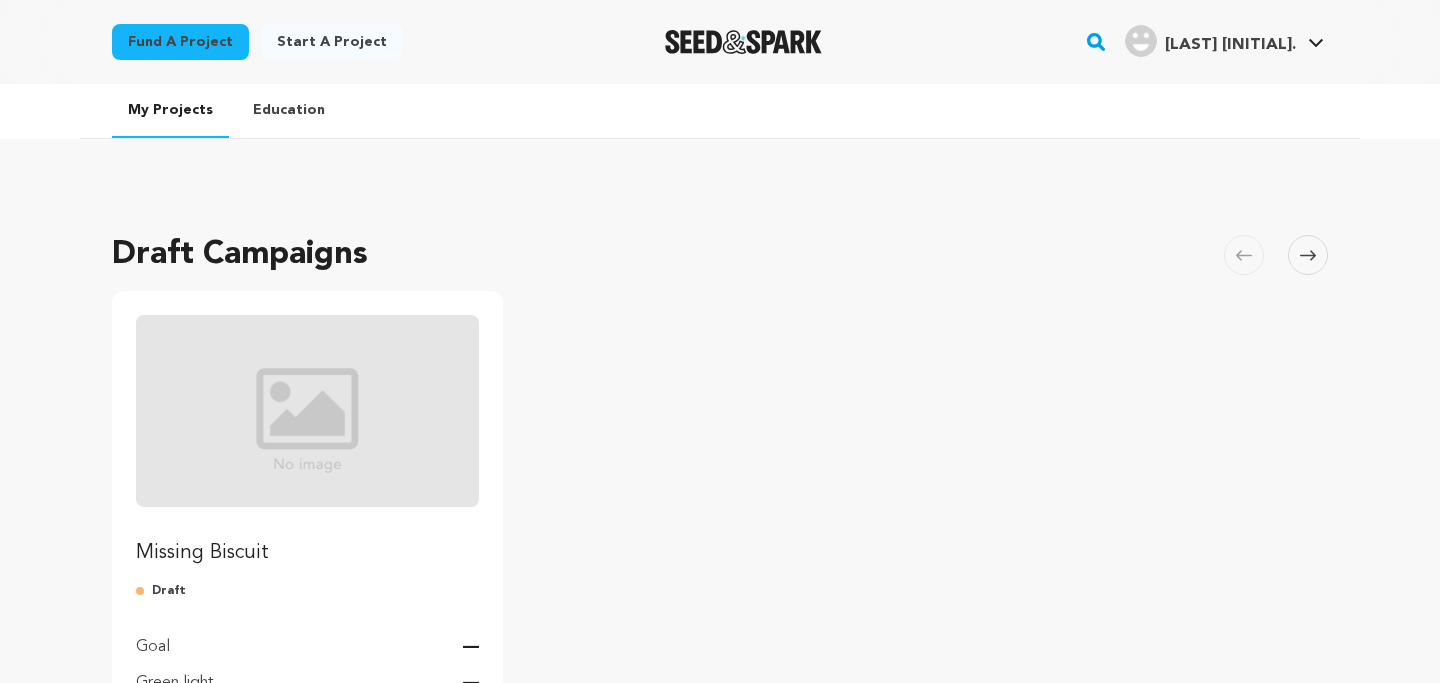 scroll, scrollTop: 0, scrollLeft: 0, axis: both 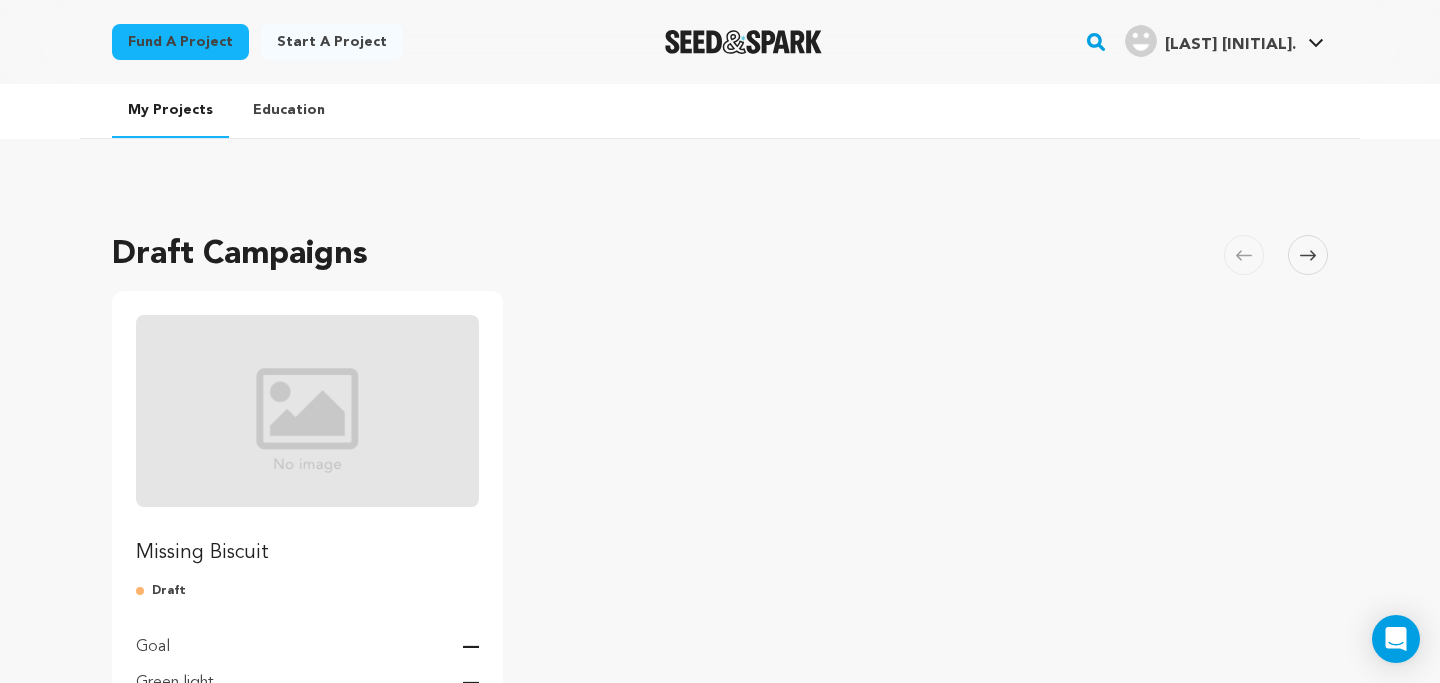 click at bounding box center [307, 411] 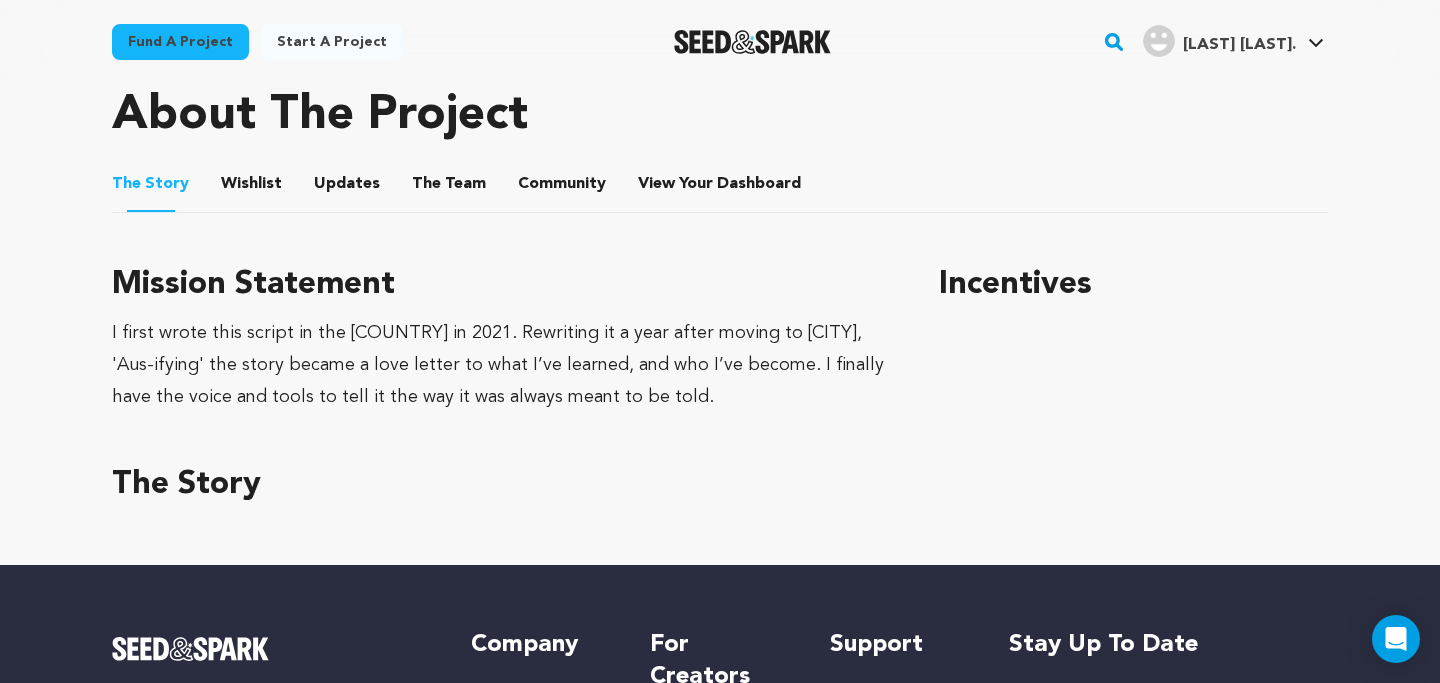 scroll, scrollTop: 887, scrollLeft: 0, axis: vertical 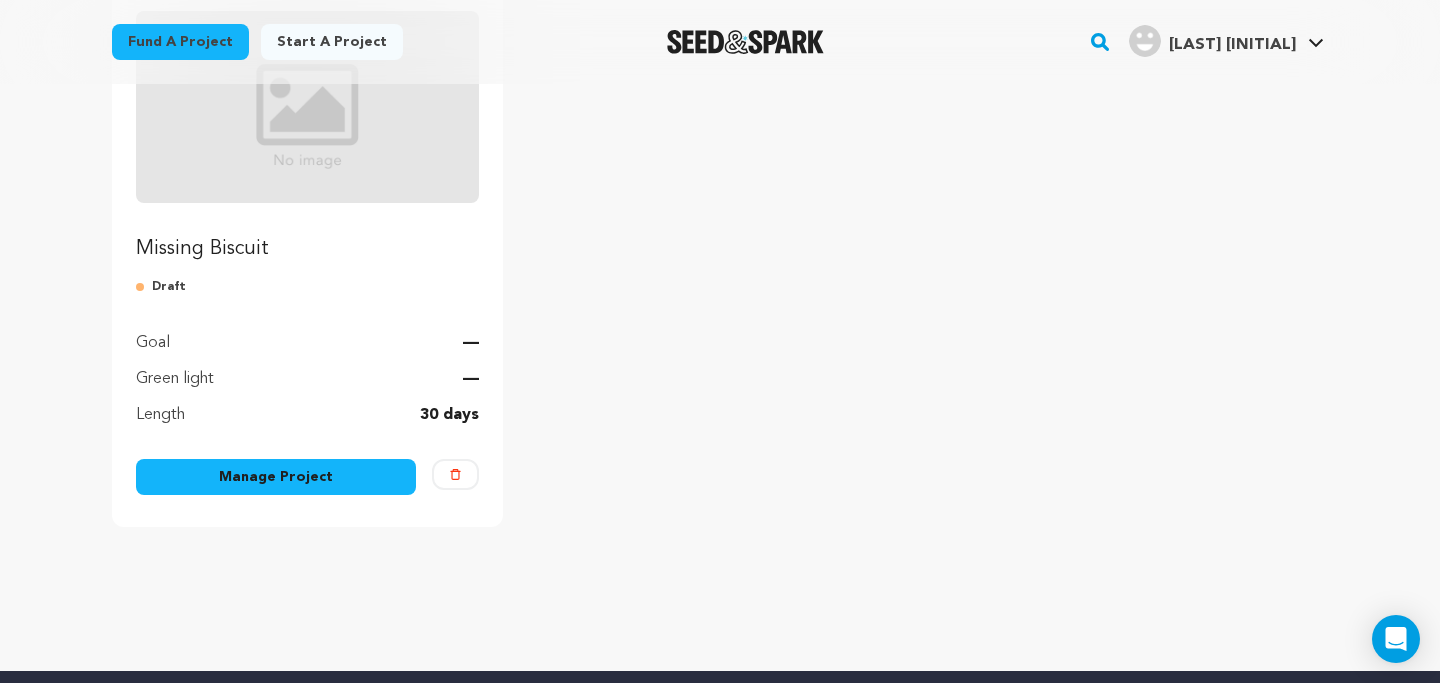 click on "Manage Project" at bounding box center [276, 477] 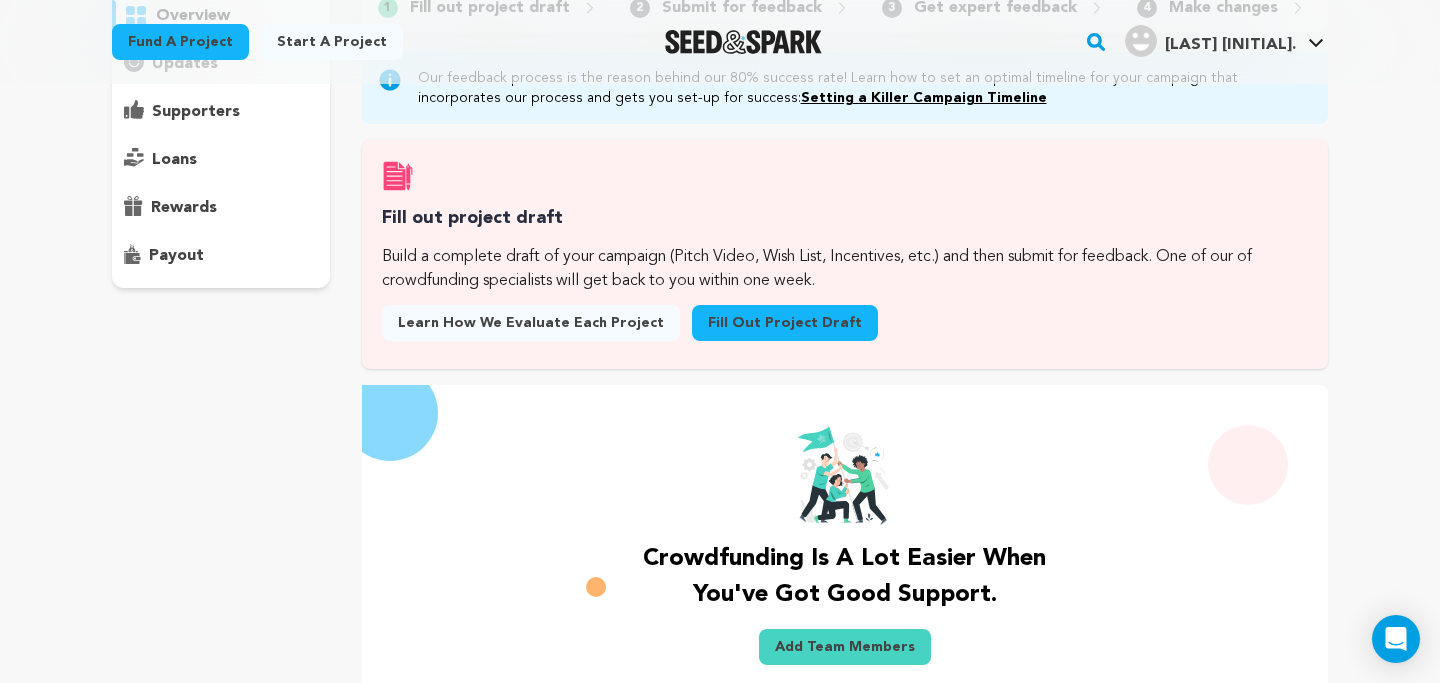 scroll, scrollTop: 224, scrollLeft: 0, axis: vertical 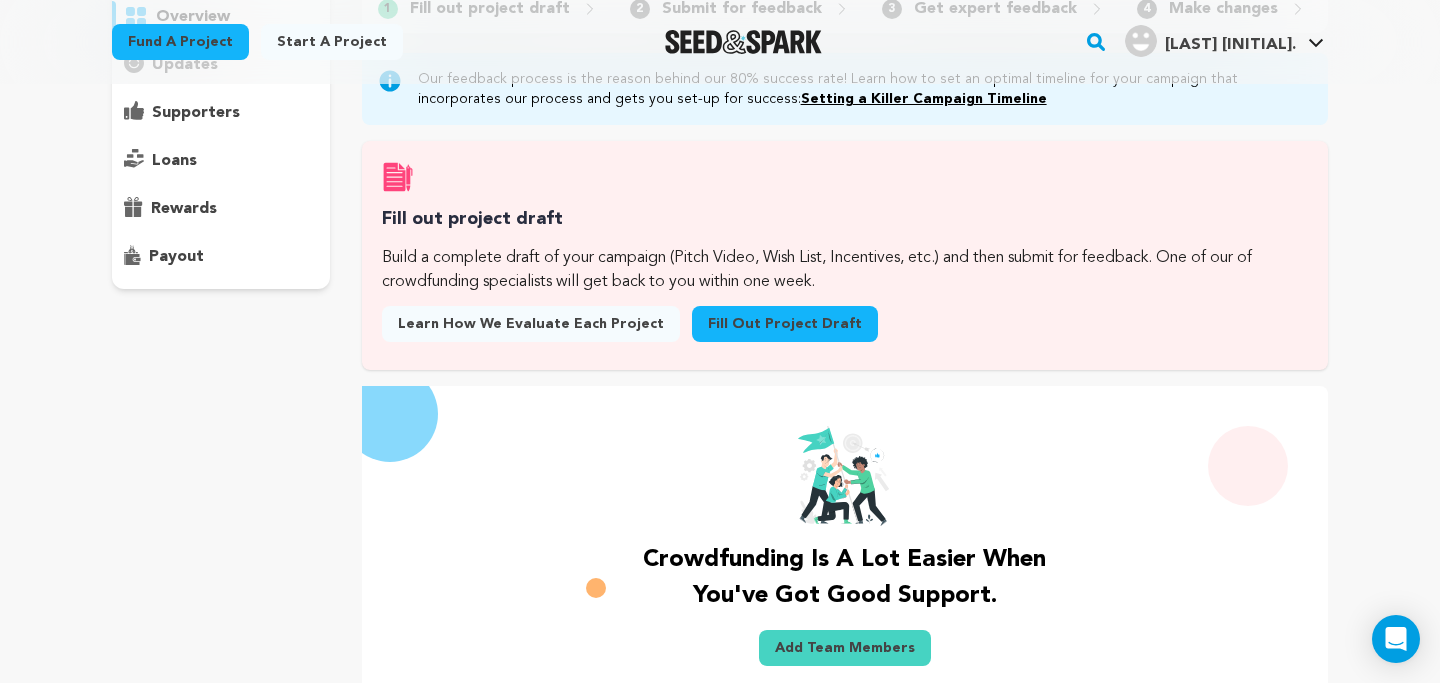 click on "Fill out project draft" at bounding box center (785, 324) 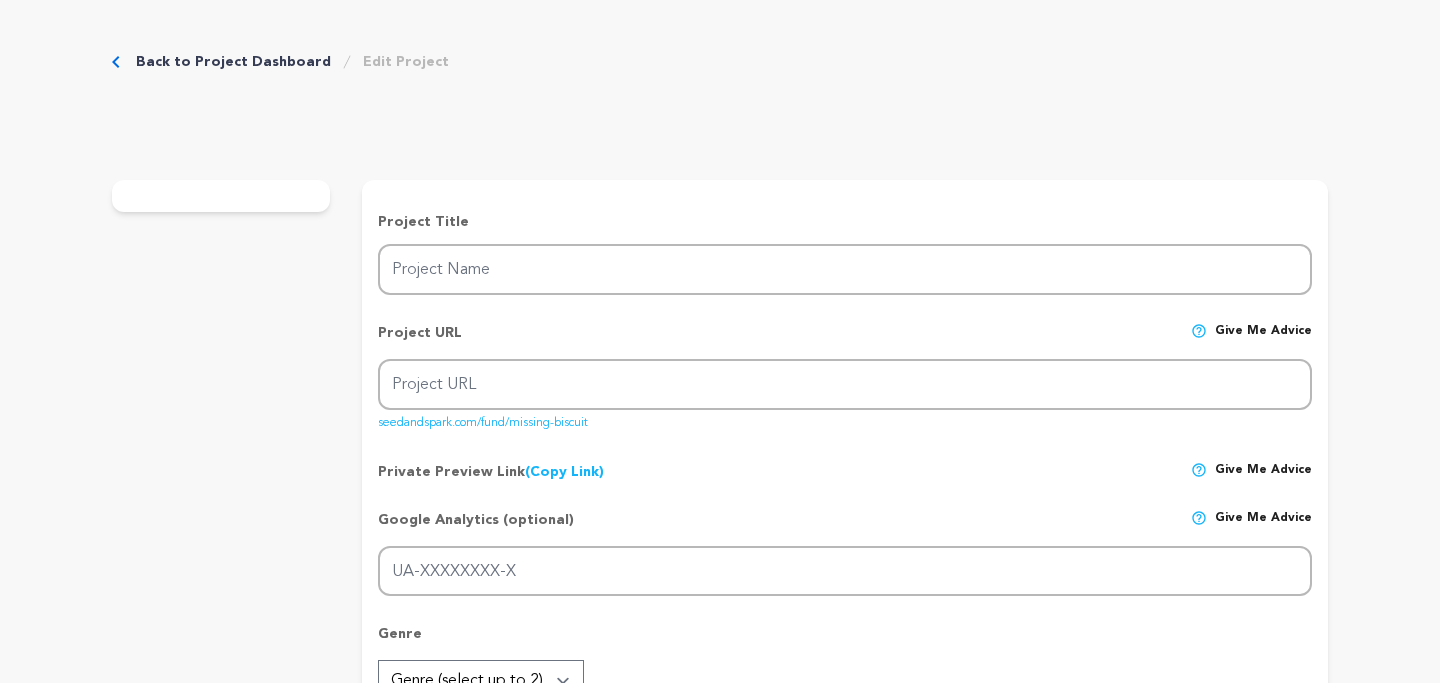 scroll, scrollTop: 0, scrollLeft: 0, axis: both 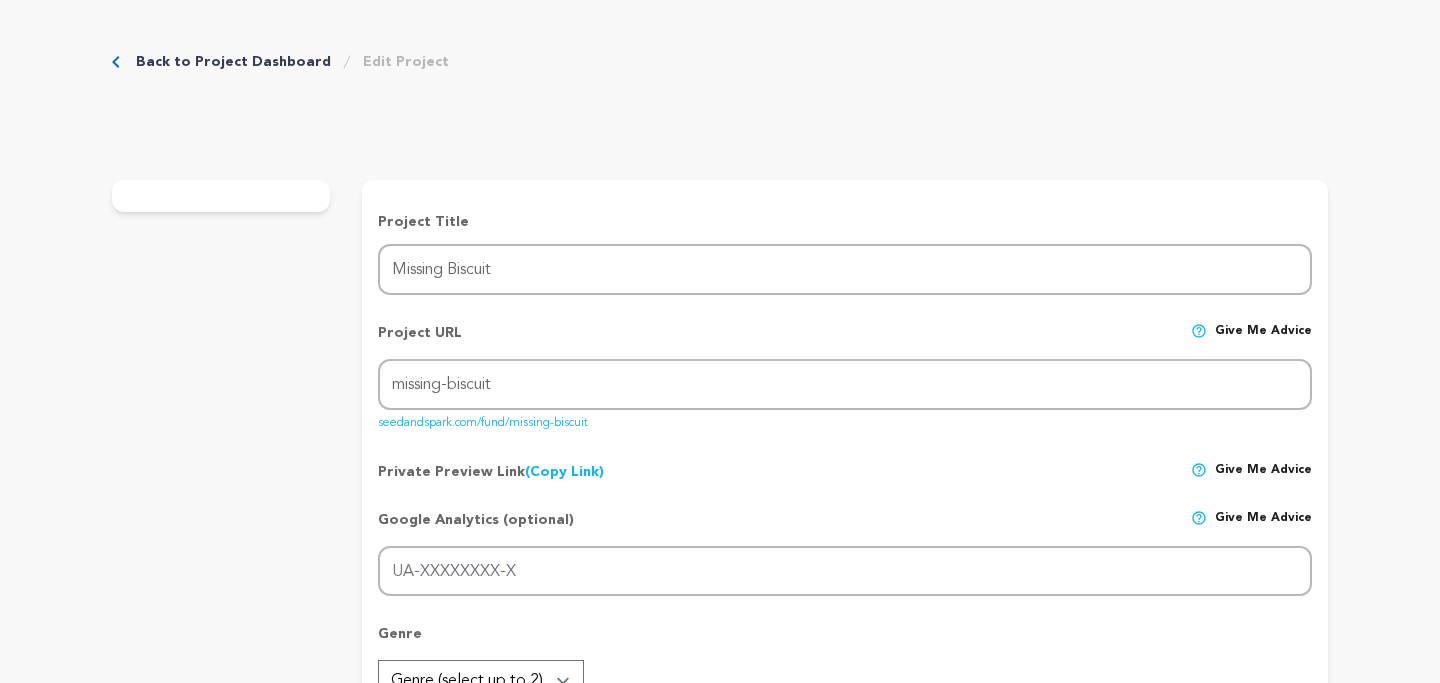 type on "I first wrote this script in the US in [YEAR]. Rewriting it a year after moving to [CITY], '[COUNTRY]-ifying' the story became a love letter to what I’ve learned, and who I’ve become. I finally have the voice and tools to tell it the way it was always meant to be told." 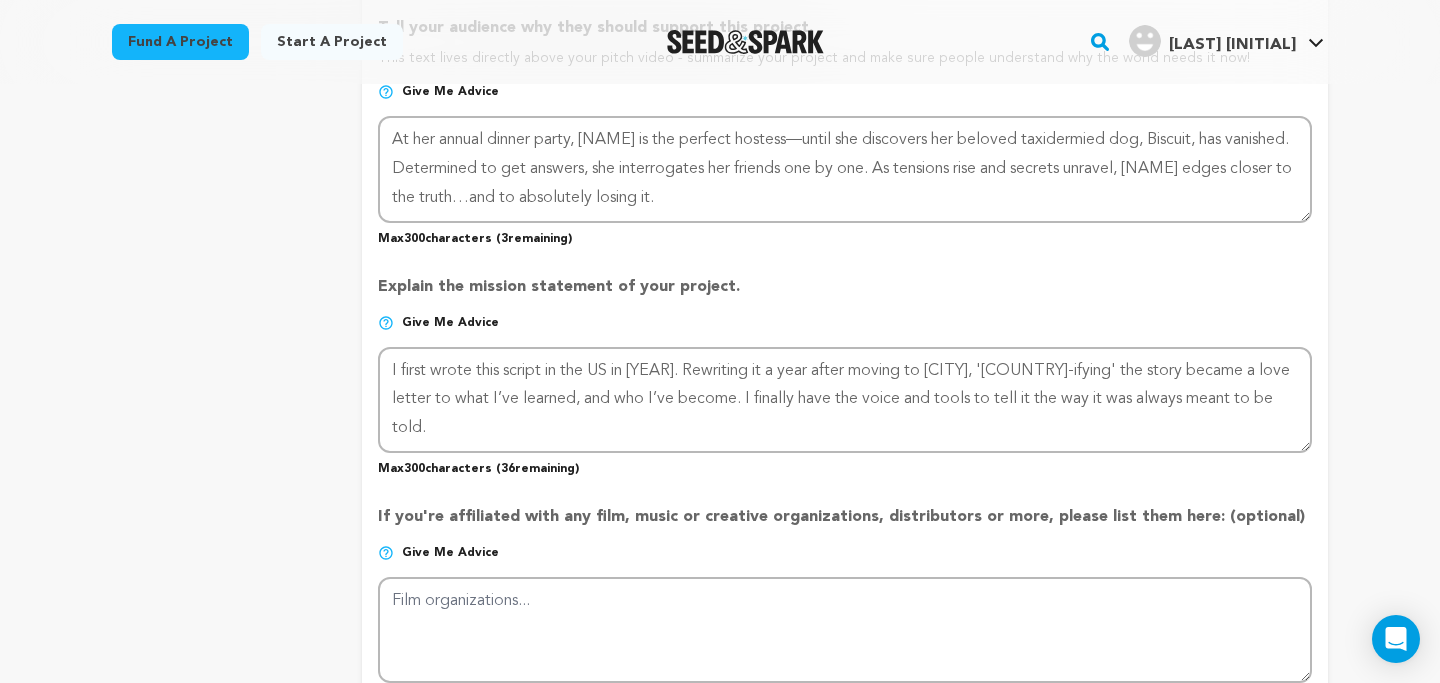 scroll, scrollTop: 1369, scrollLeft: 0, axis: vertical 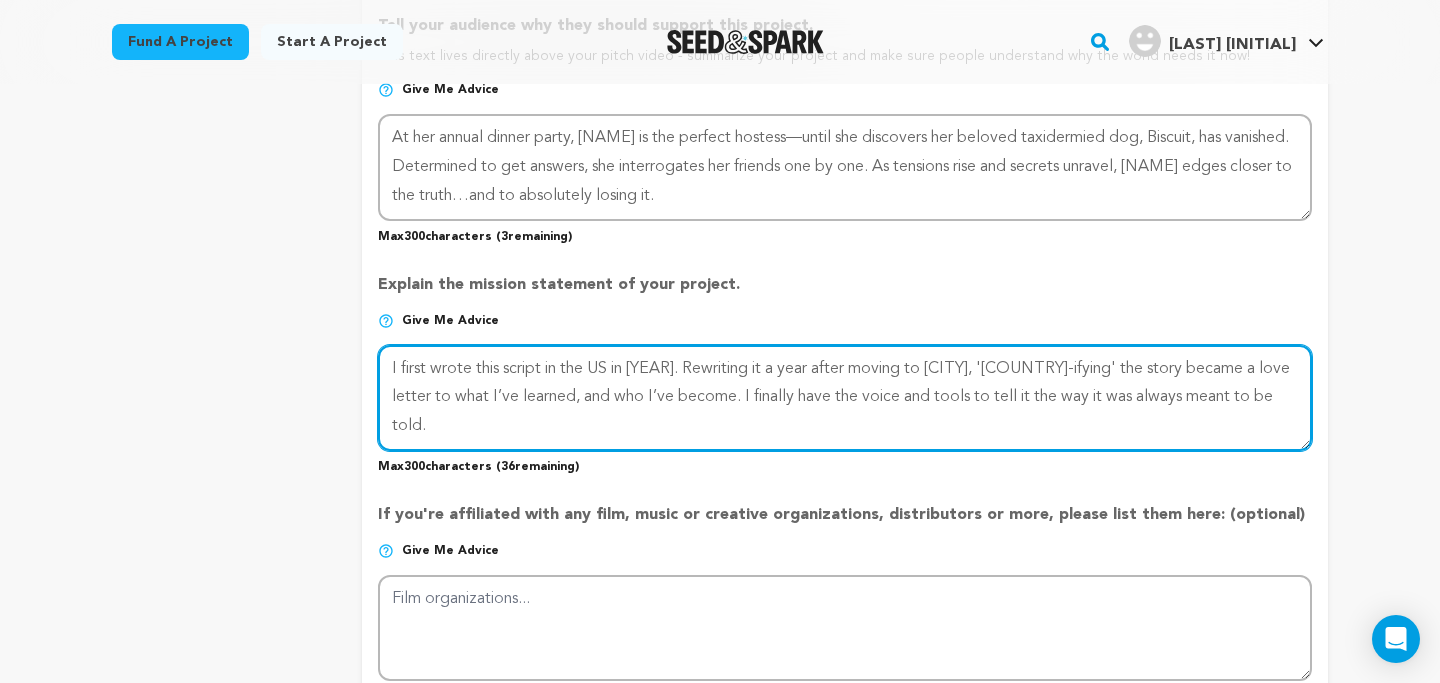 click at bounding box center (845, 398) 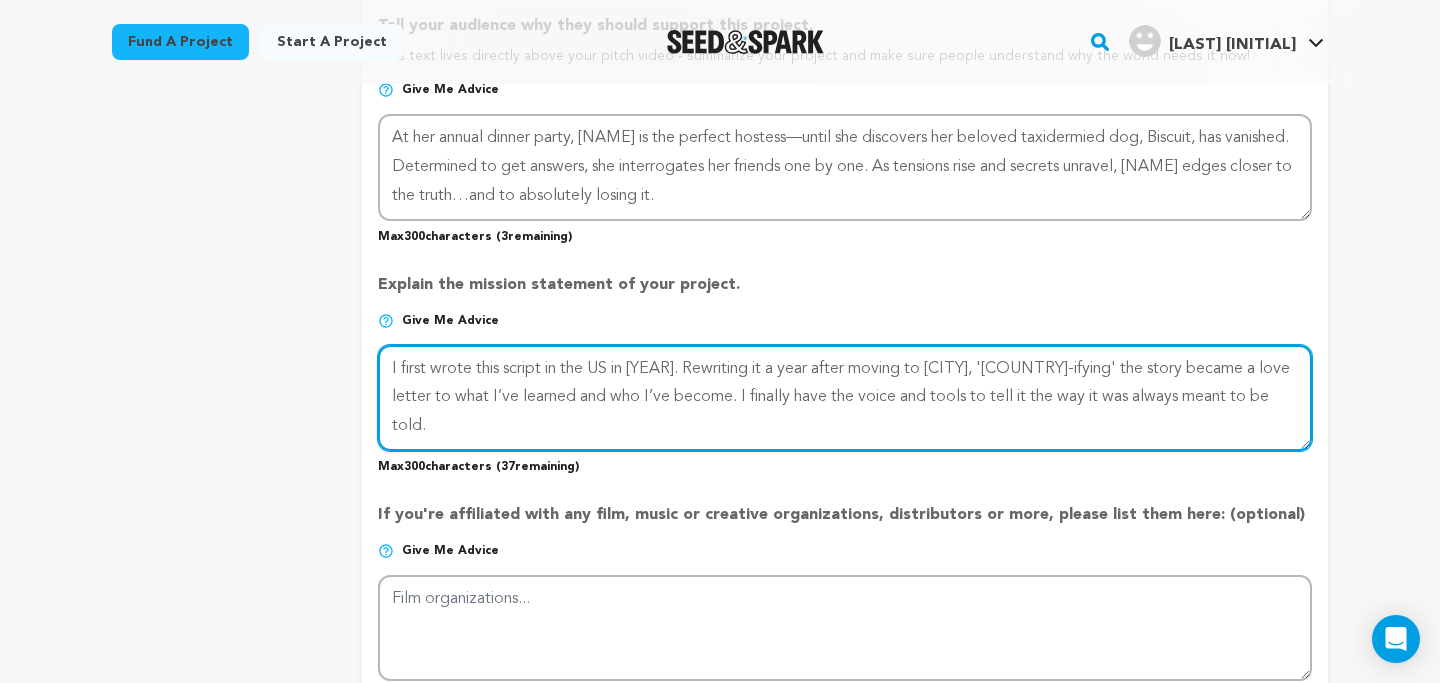click at bounding box center (845, 398) 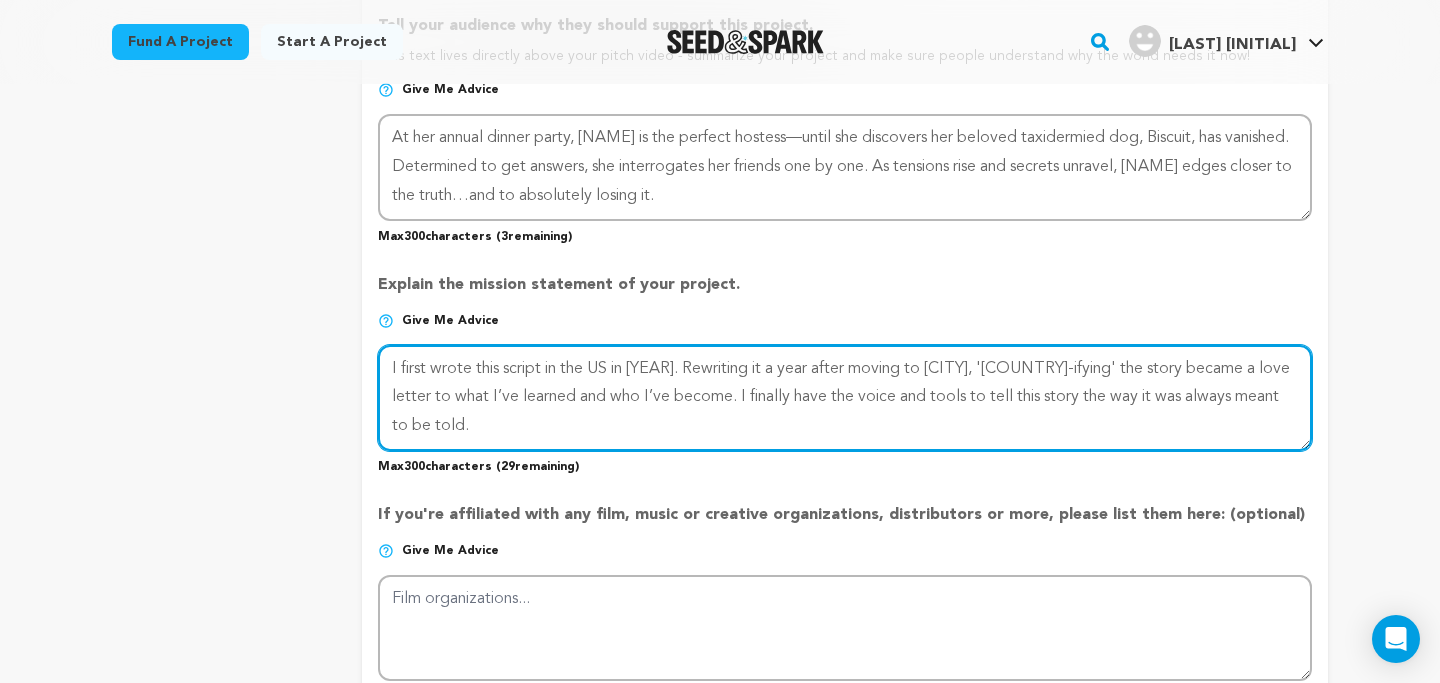 click at bounding box center [845, 398] 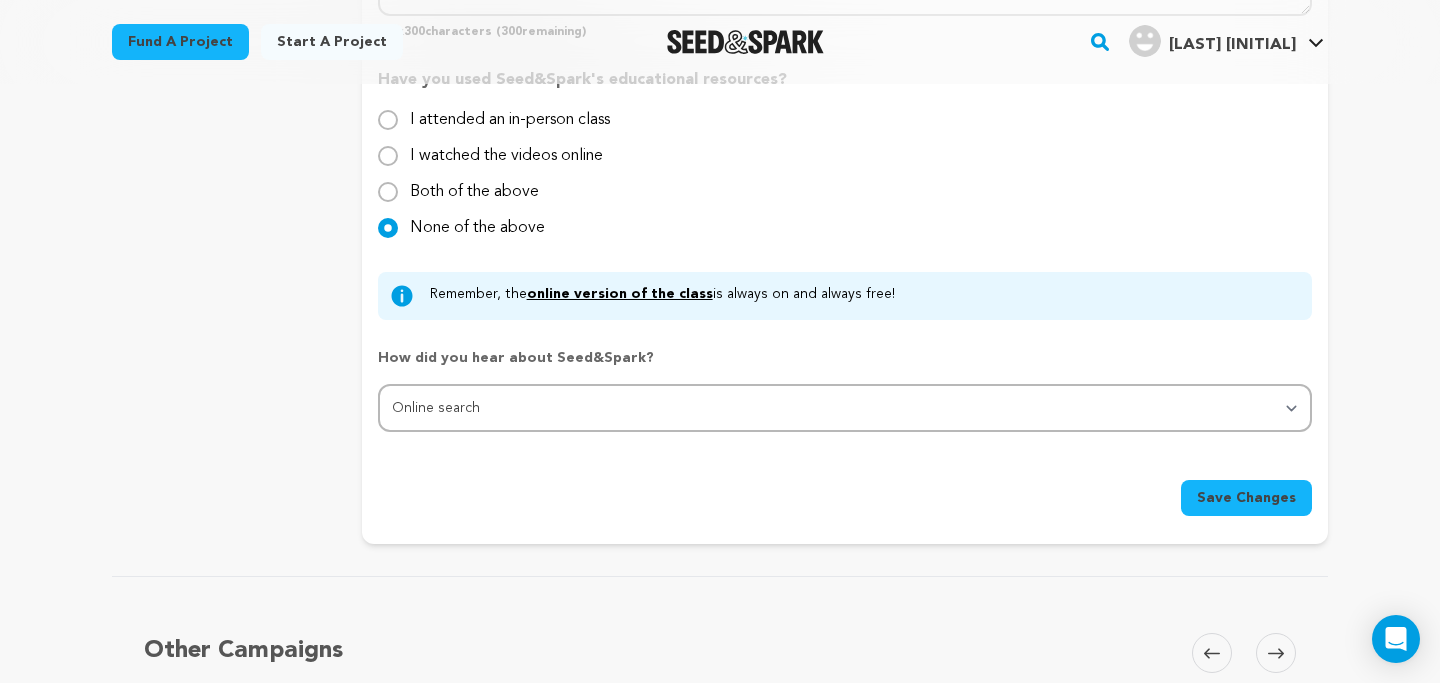 scroll, scrollTop: 2041, scrollLeft: 0, axis: vertical 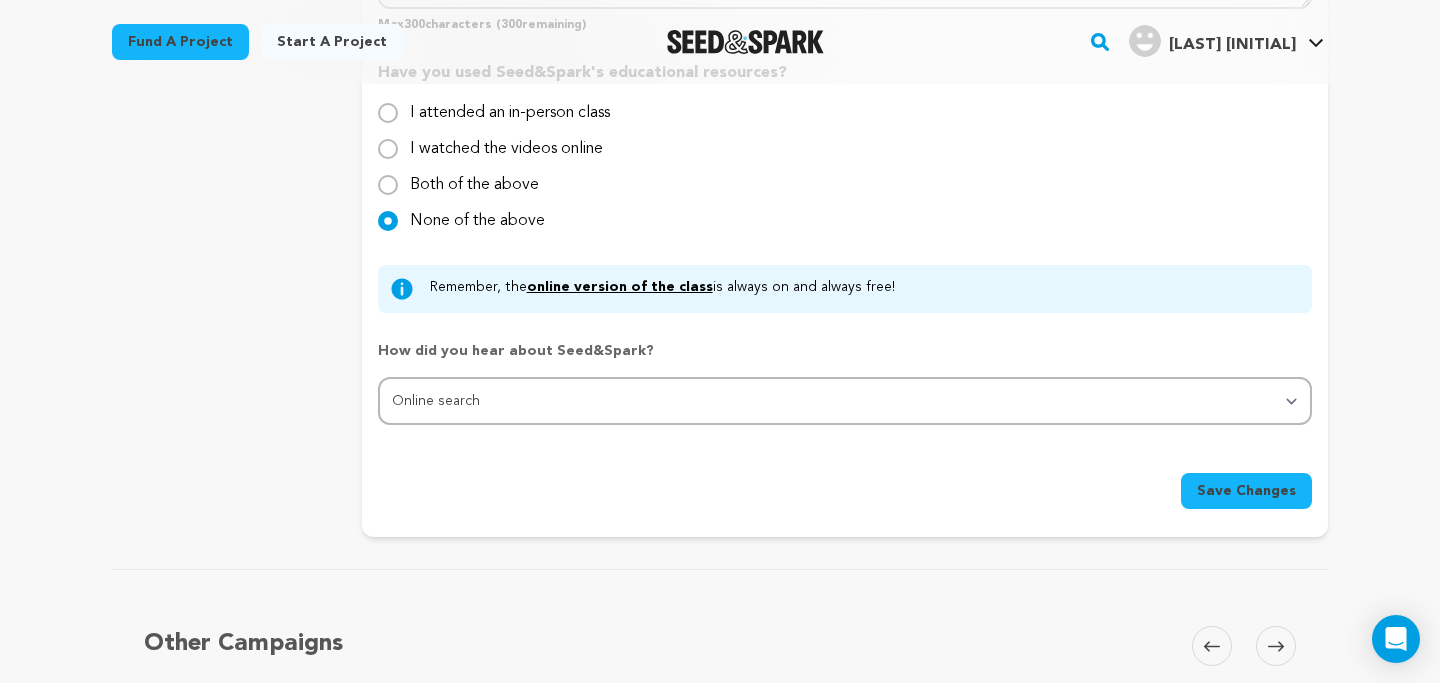 type on "I first wrote this script in the US in 2021. Rewriting it a year after moving to Melbourne, 'Aus-ifying' the story became a love letter to what I’ve learned and who I’ve become. I finally have the voice and tools to tell this story the way it was always meant to be told." 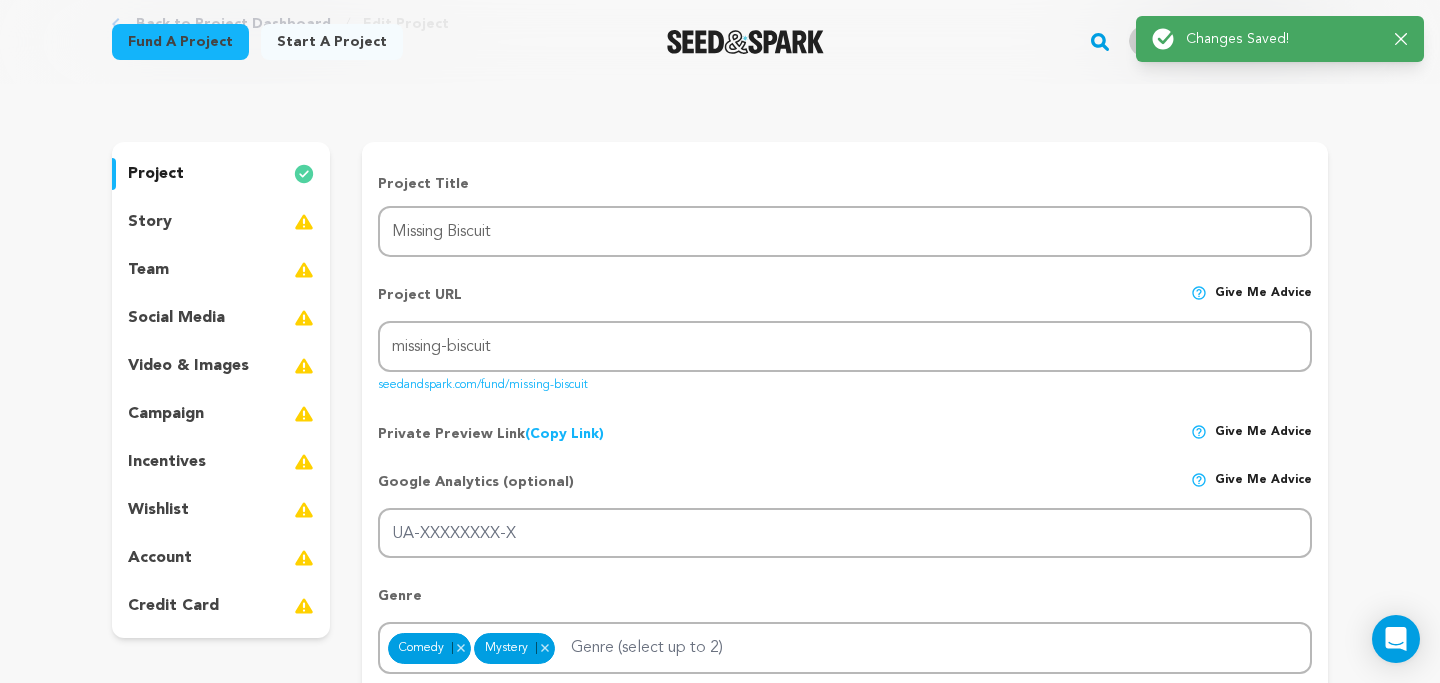 scroll, scrollTop: 133, scrollLeft: 0, axis: vertical 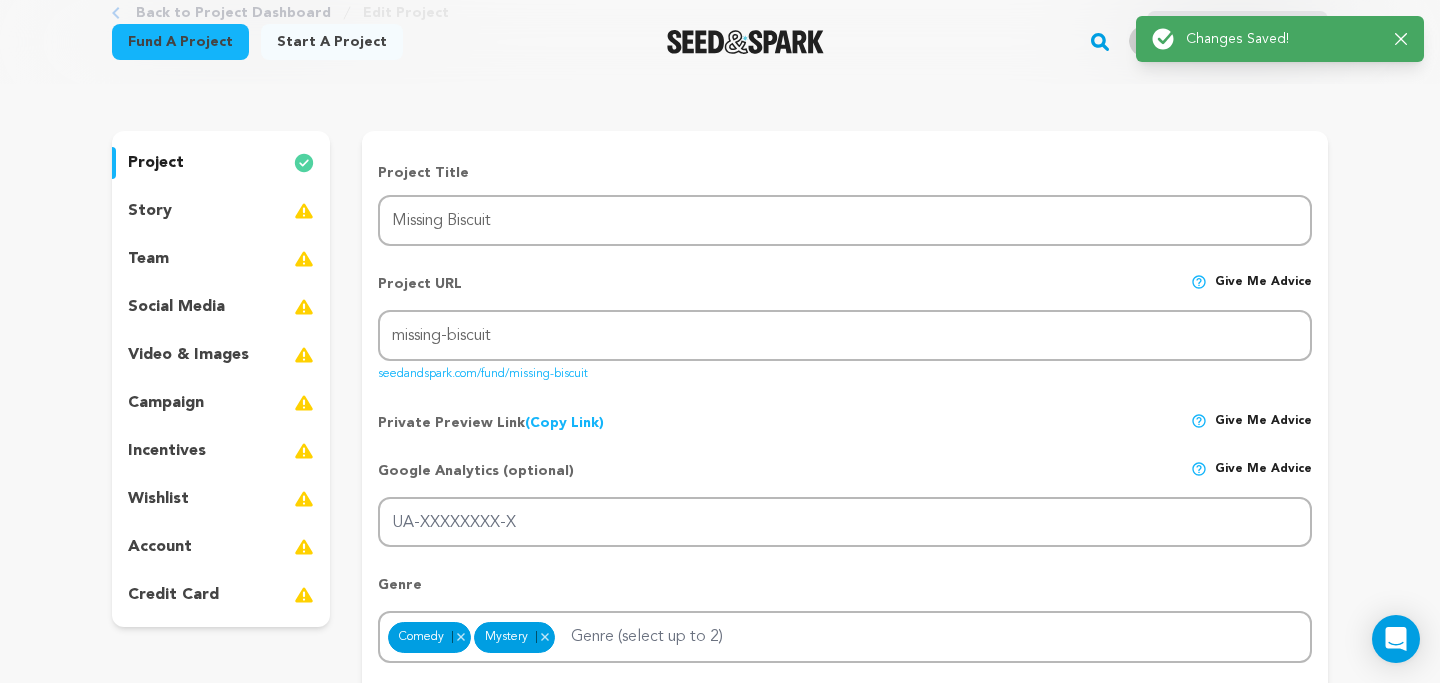 click on "story" at bounding box center [221, 211] 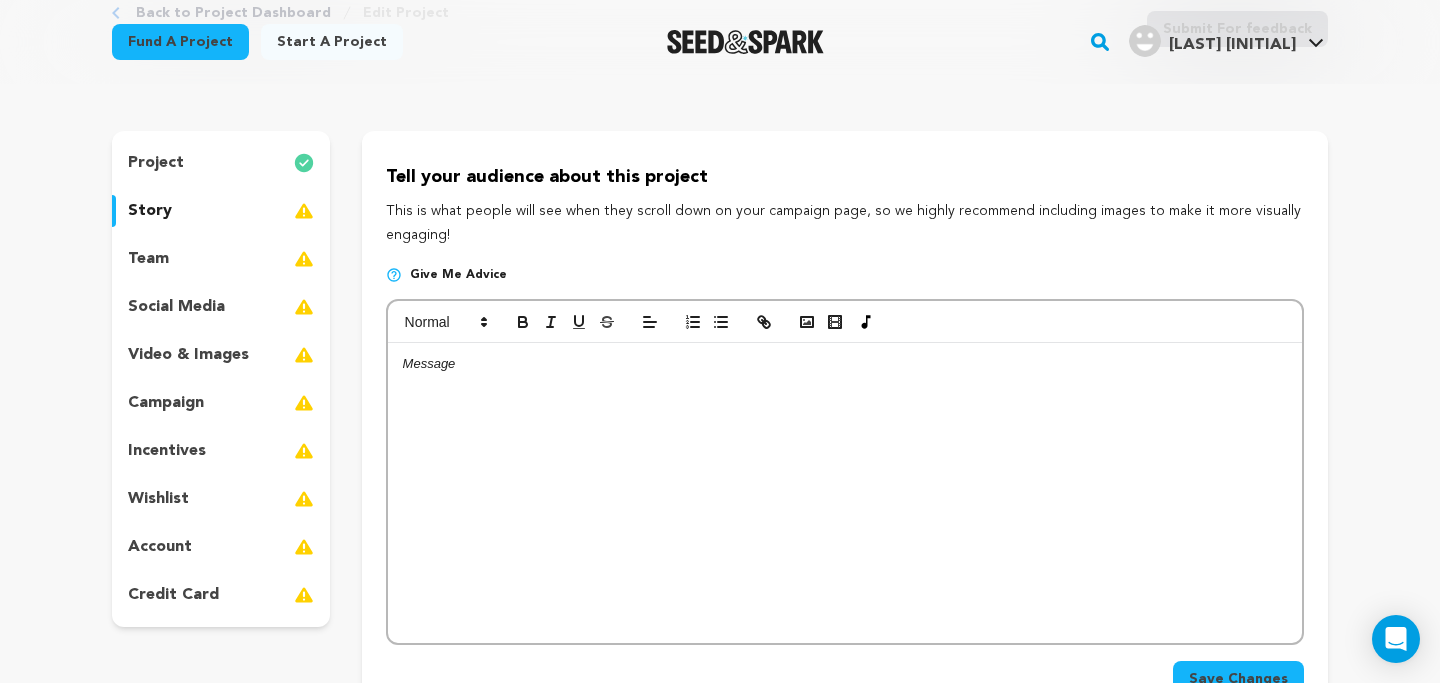 click at bounding box center [845, 493] 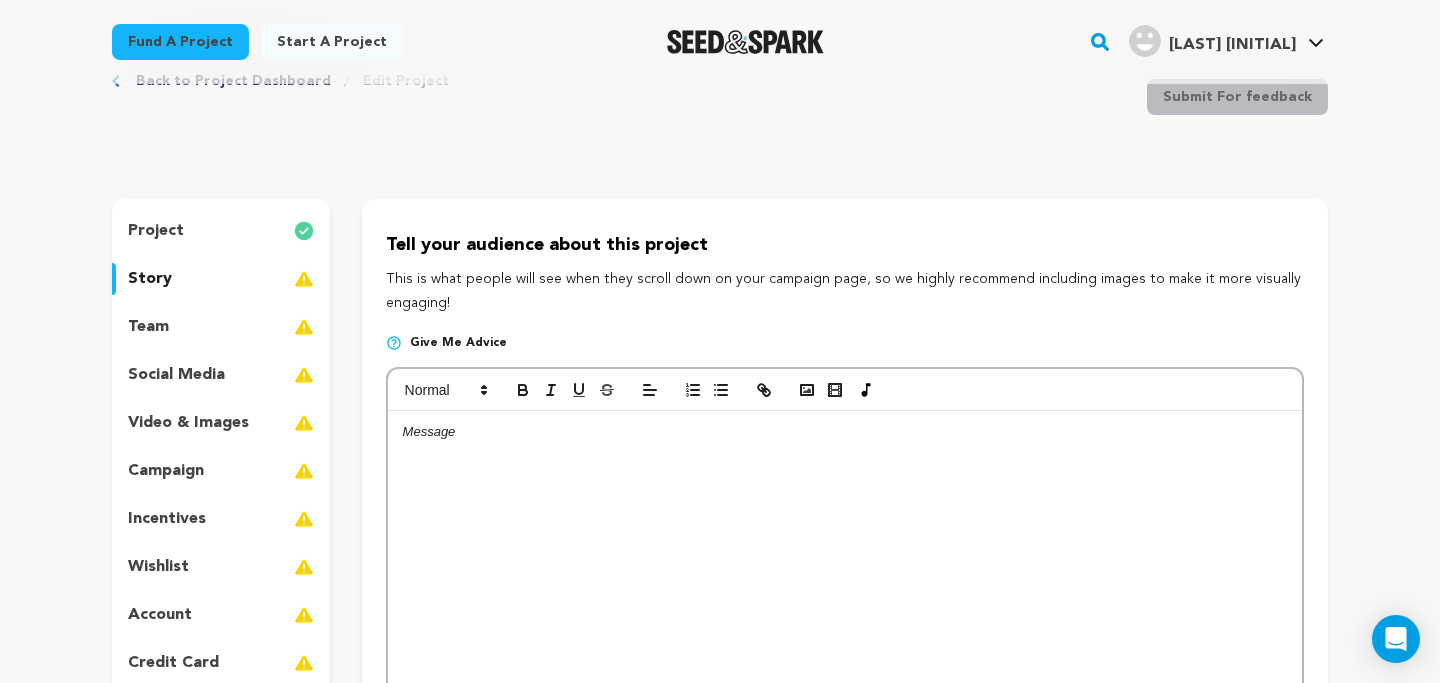scroll, scrollTop: 0, scrollLeft: 0, axis: both 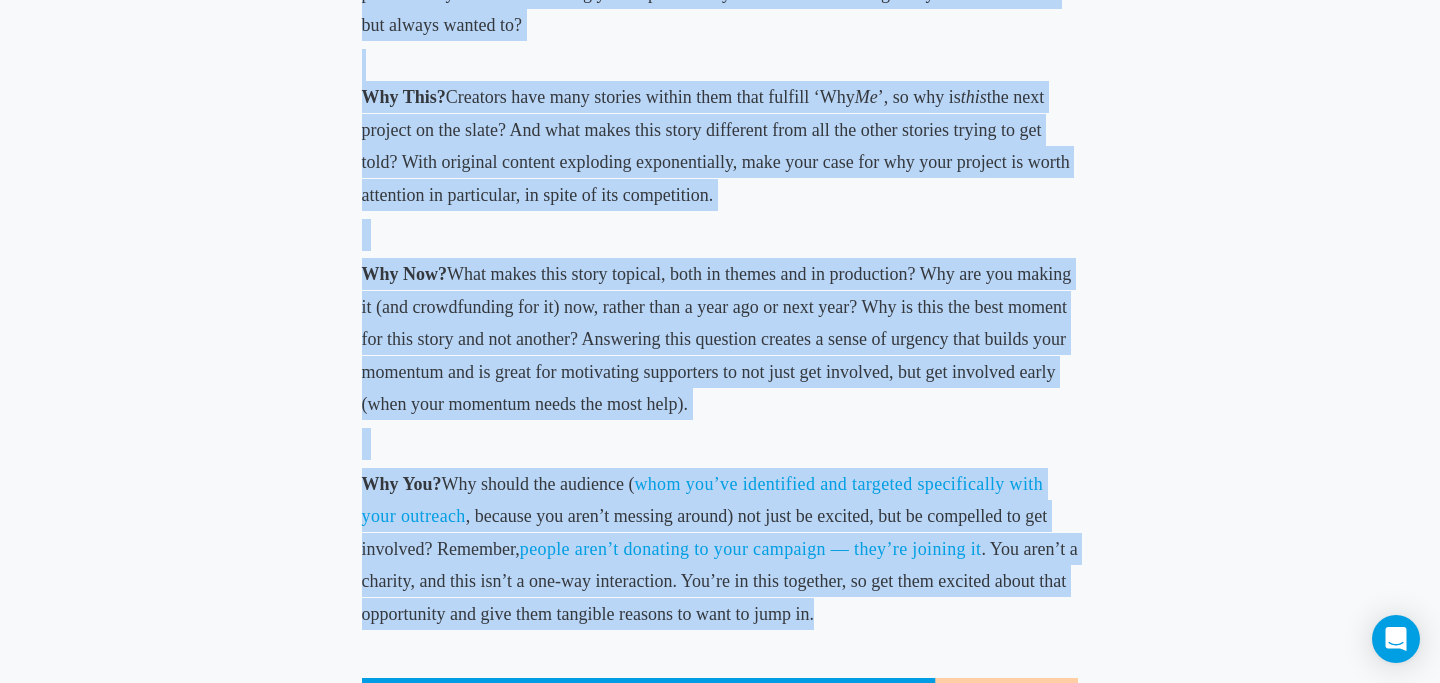 drag, startPoint x: 363, startPoint y: 202, endPoint x: 887, endPoint y: 617, distance: 668.43176 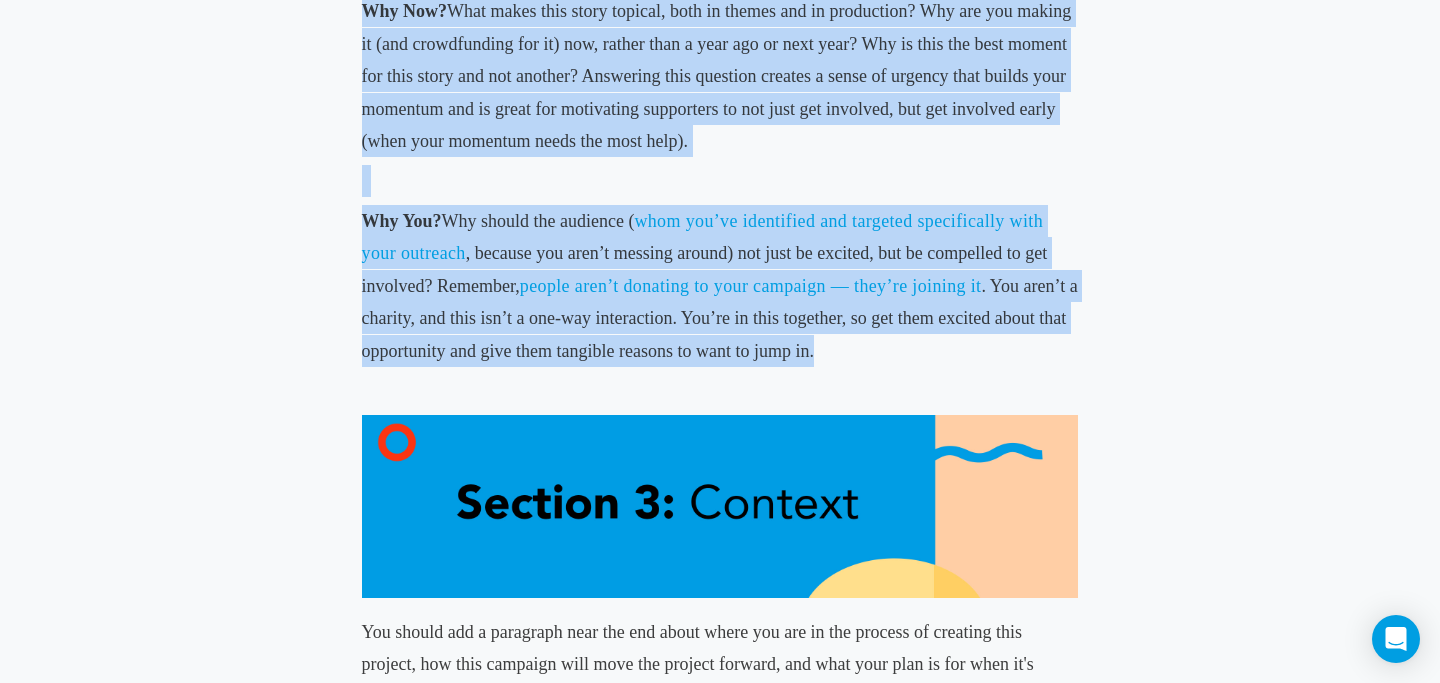 scroll, scrollTop: 2180, scrollLeft: 0, axis: vertical 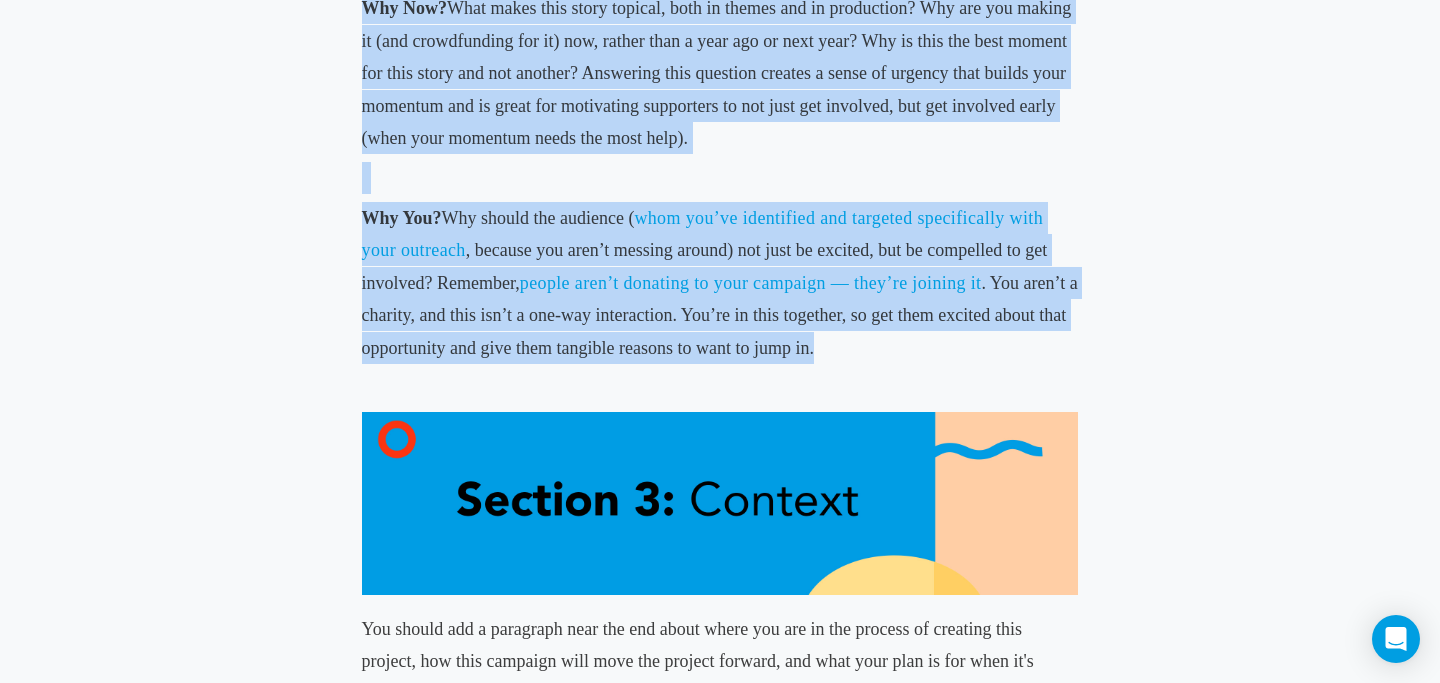copy on "Why Me?  Why are you, the creator or team of creators, the best people to tell this story? Is it personal to you? Is it something you’re particularly interested in? Is it a genre you’ve never tried but always wanted to?
Why This?  Creators have many stories within them that fulfill ‘Why  Me ’, so why is  this  the next project on the slate? And what makes this story different from all the other stories trying to get told? With original content exploding exponentially, make your case for why your project is worth attention in particular, in spite of its competition.
Why Now?  What makes this story topical, both in themes and in production? Why are you making it (and crowdfunding for it) now, rather than a year ago or next year? Why is this the best moment for this story and not another? Answering this question creates a sense of urgency that builds your momentum and is great for motivating supporters to not just get involved, but get involved early (when your momentum needs the most help).
Why You?  ..." 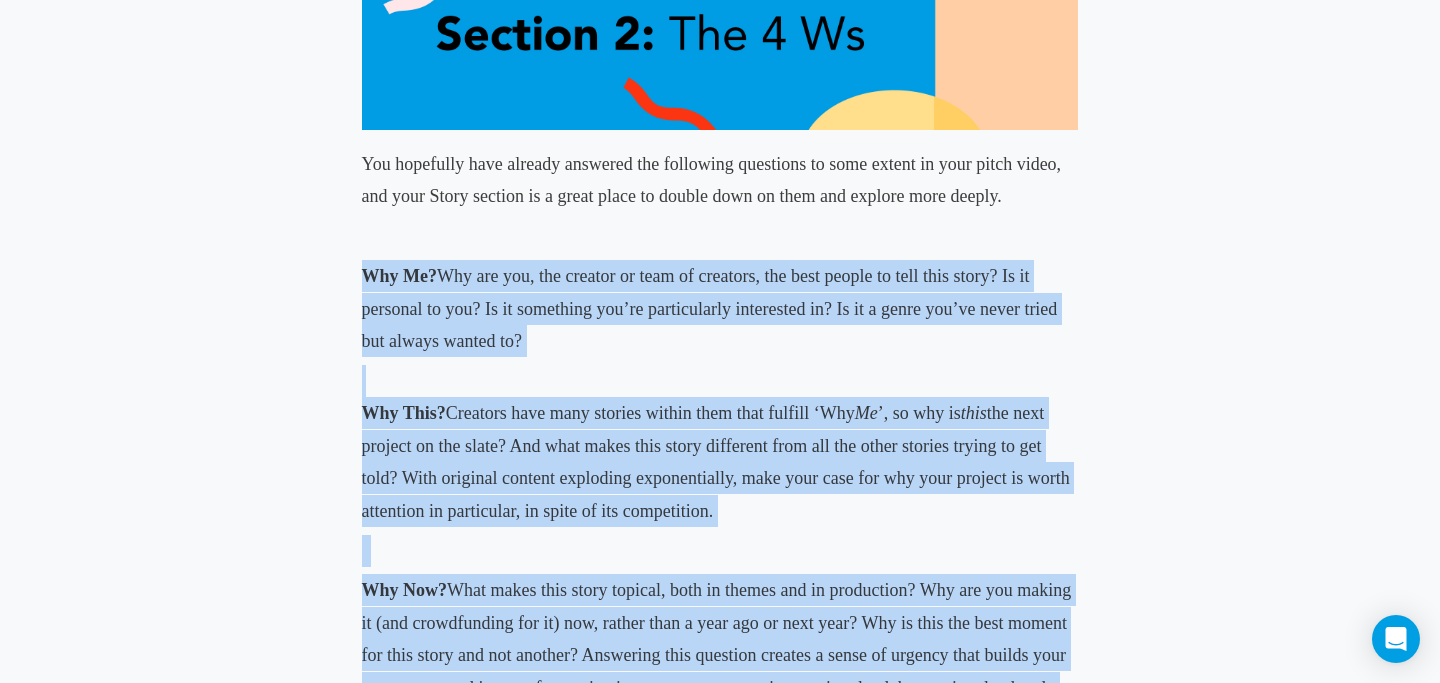scroll, scrollTop: 1567, scrollLeft: 0, axis: vertical 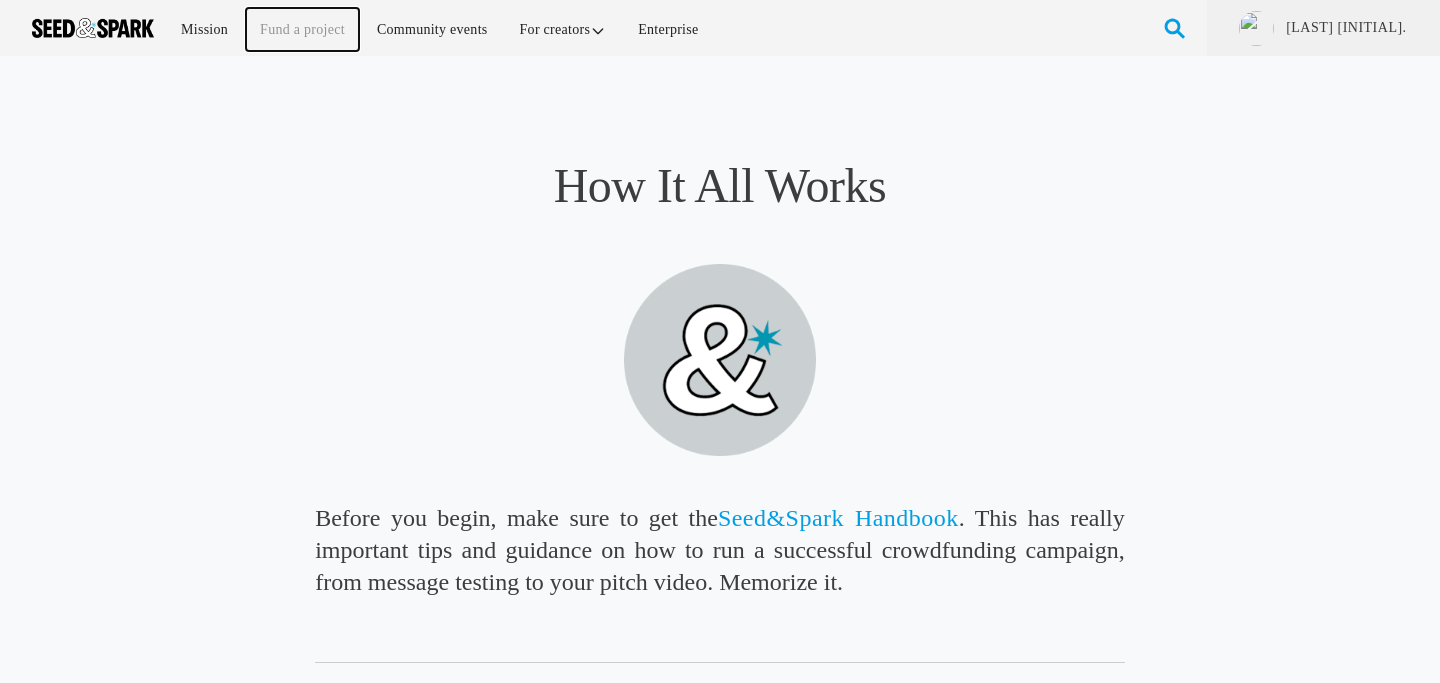 click on "Fund a project" at bounding box center [302, 29] 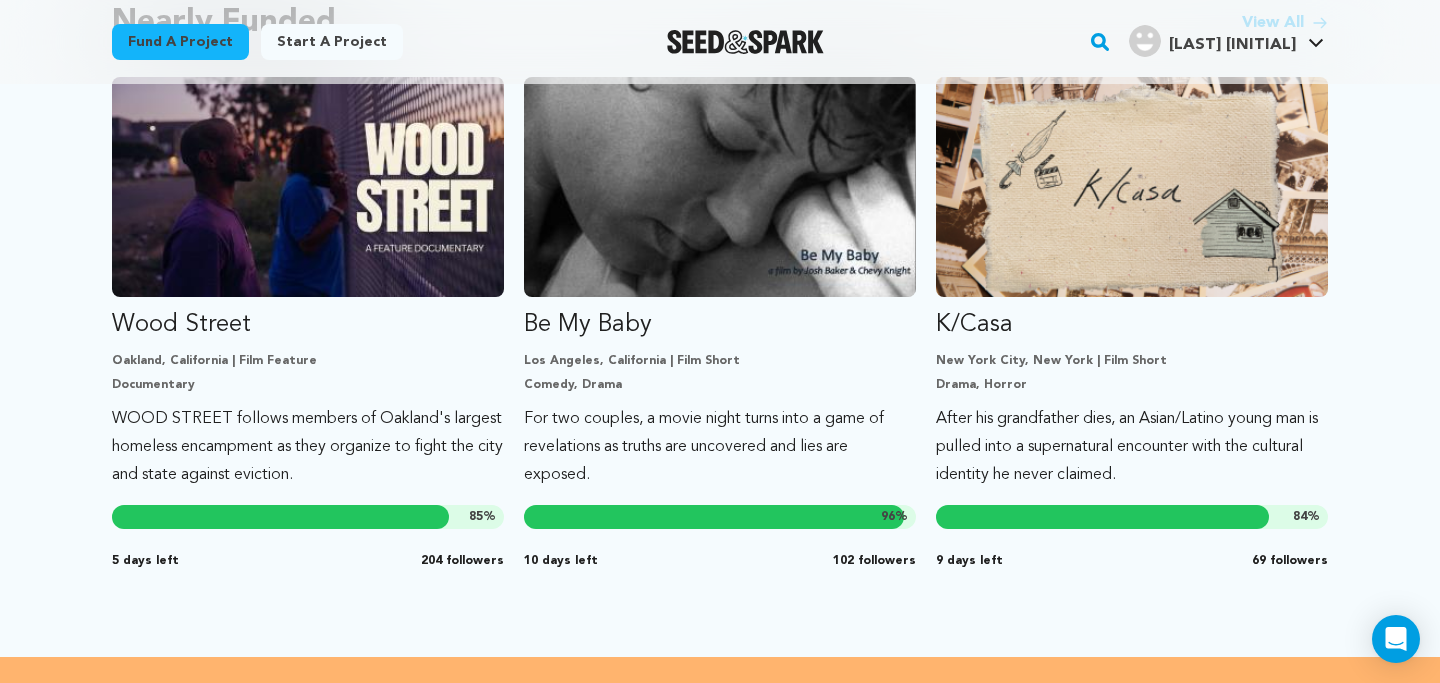 scroll, scrollTop: 1790, scrollLeft: 0, axis: vertical 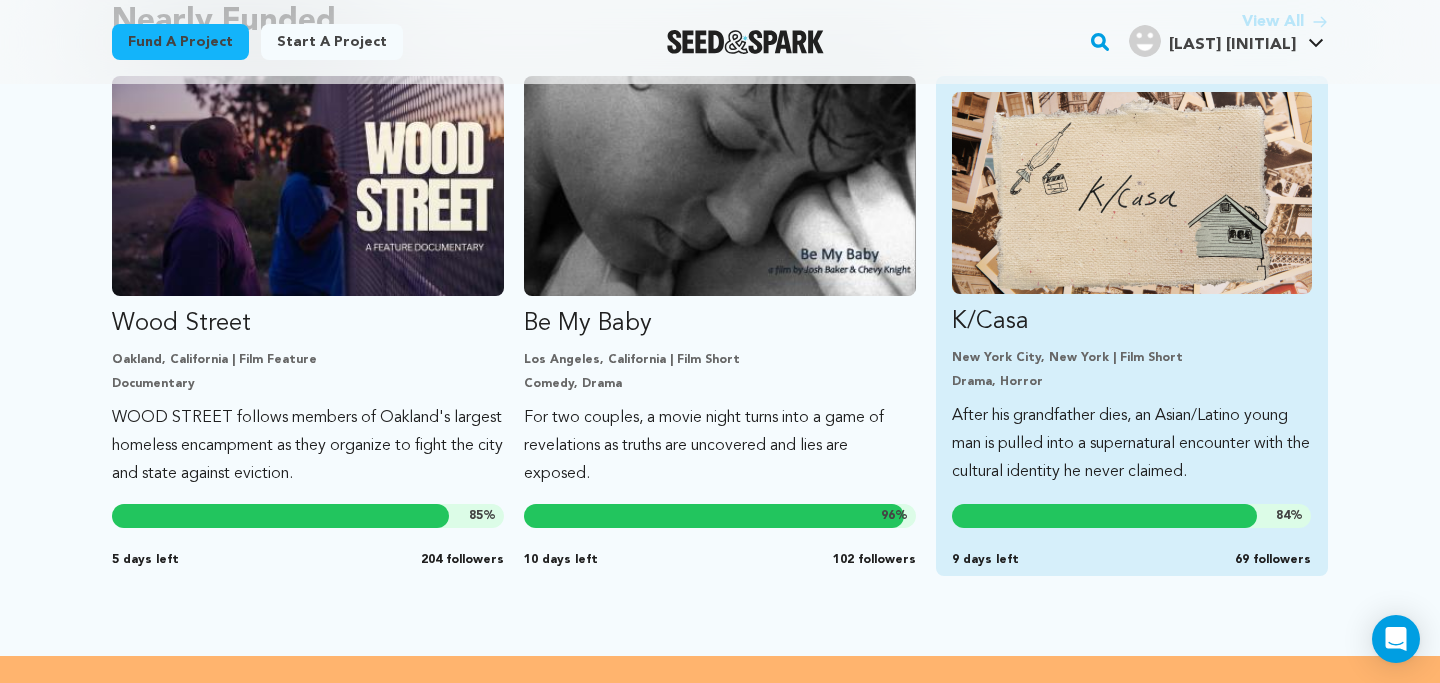 click on "New York City, New York | Film Short
Drama, Horror" at bounding box center [1132, 370] 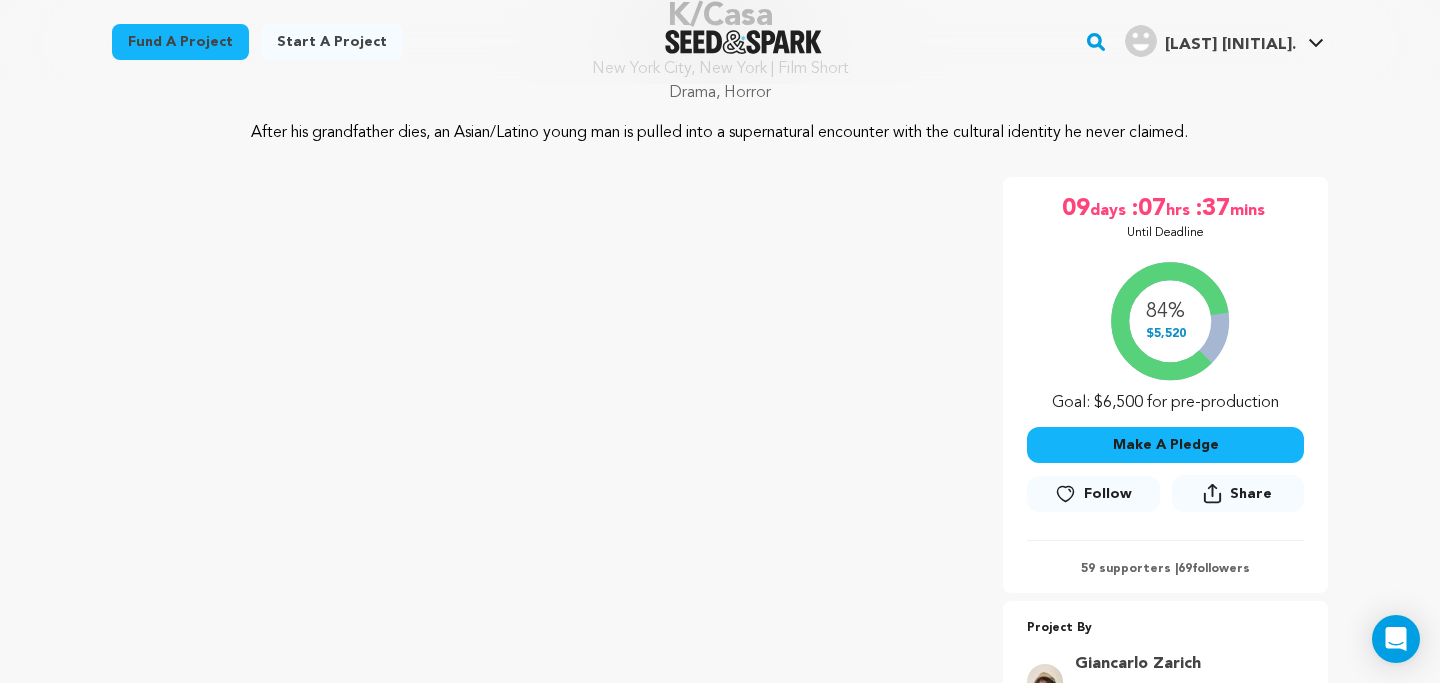 scroll, scrollTop: 185, scrollLeft: 0, axis: vertical 